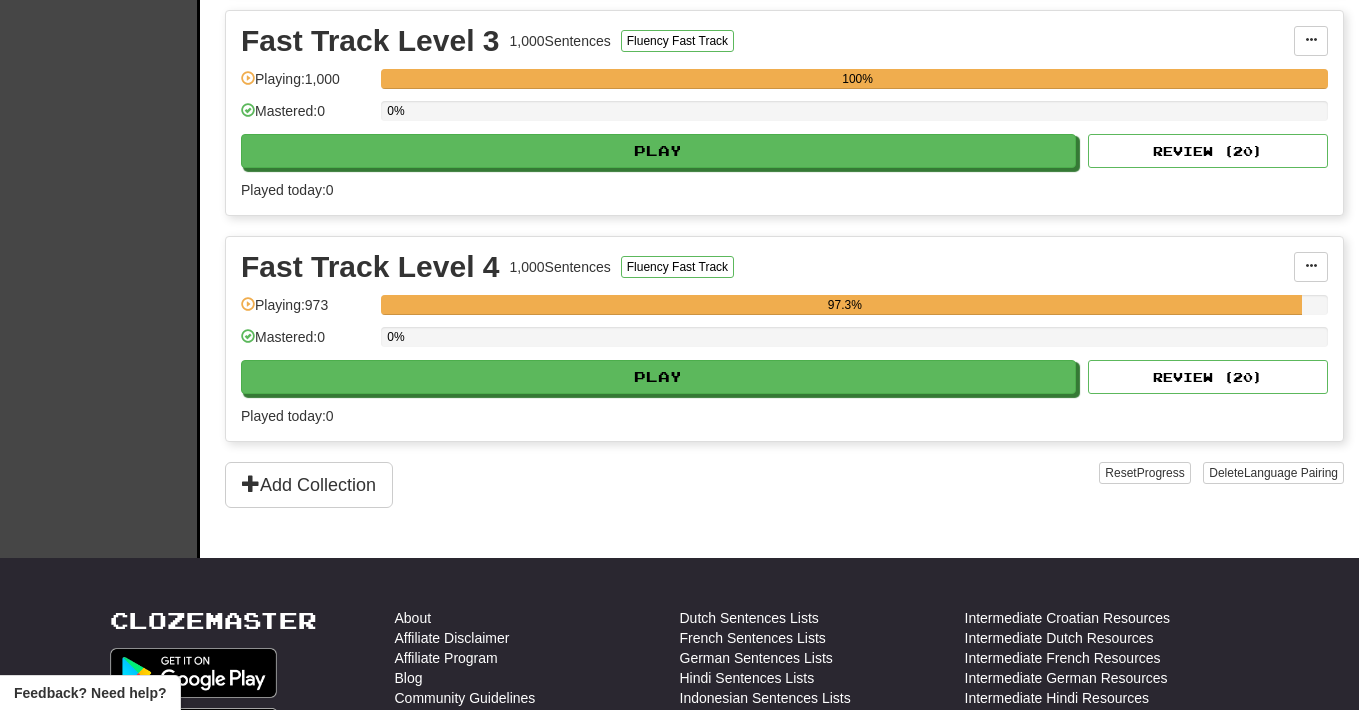 scroll, scrollTop: 1157, scrollLeft: 0, axis: vertical 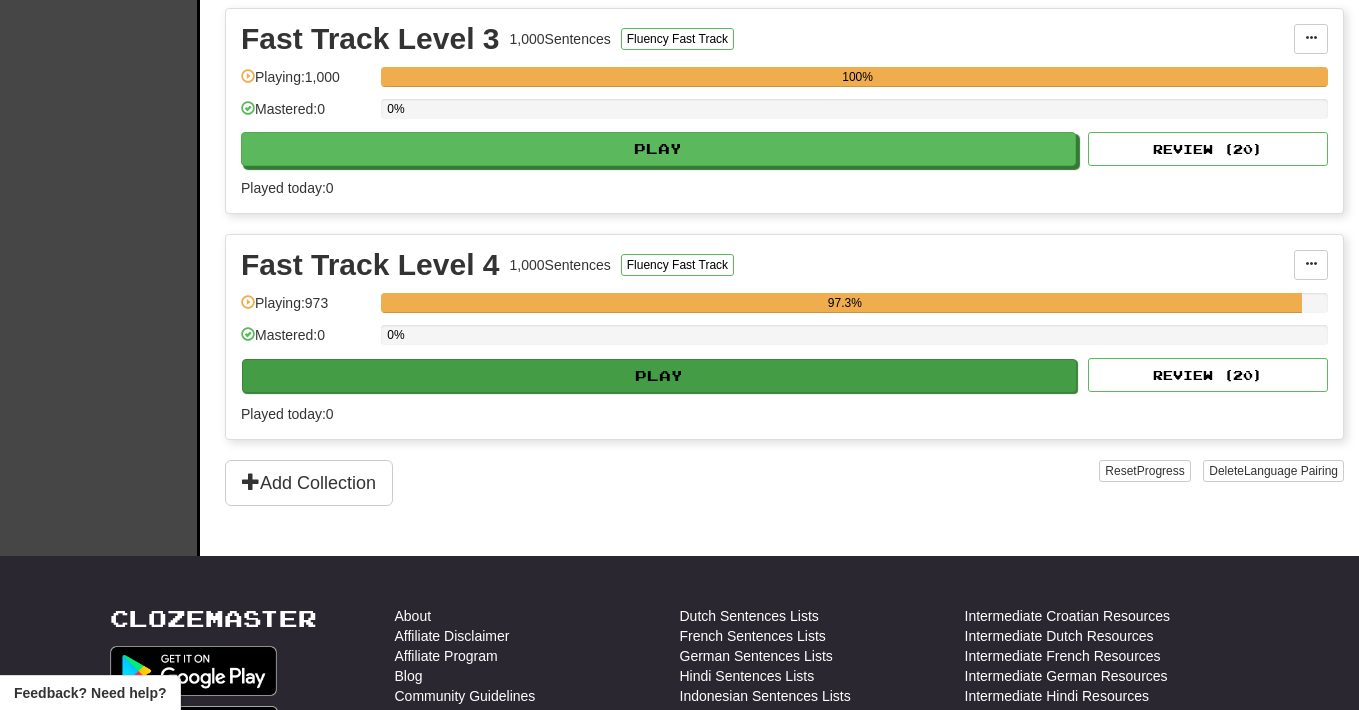 click on "Play" at bounding box center (659, 376) 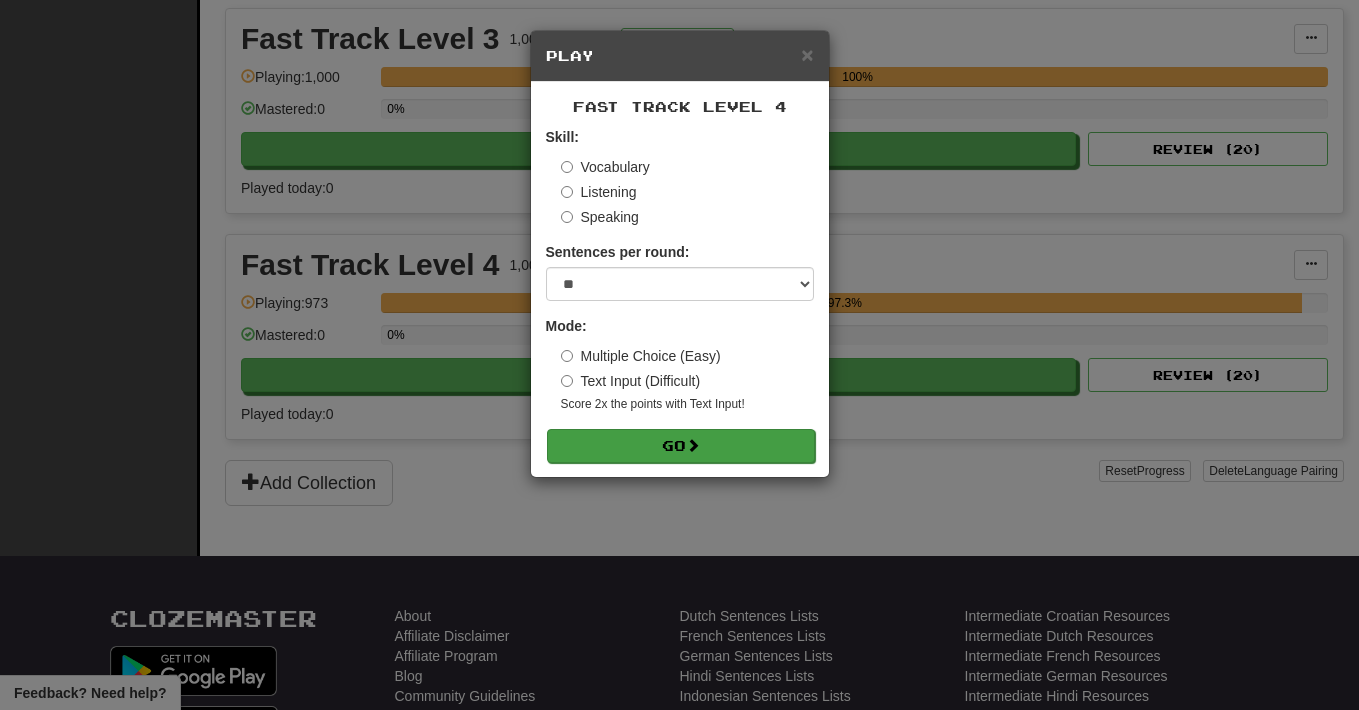 click on "Go" at bounding box center (681, 446) 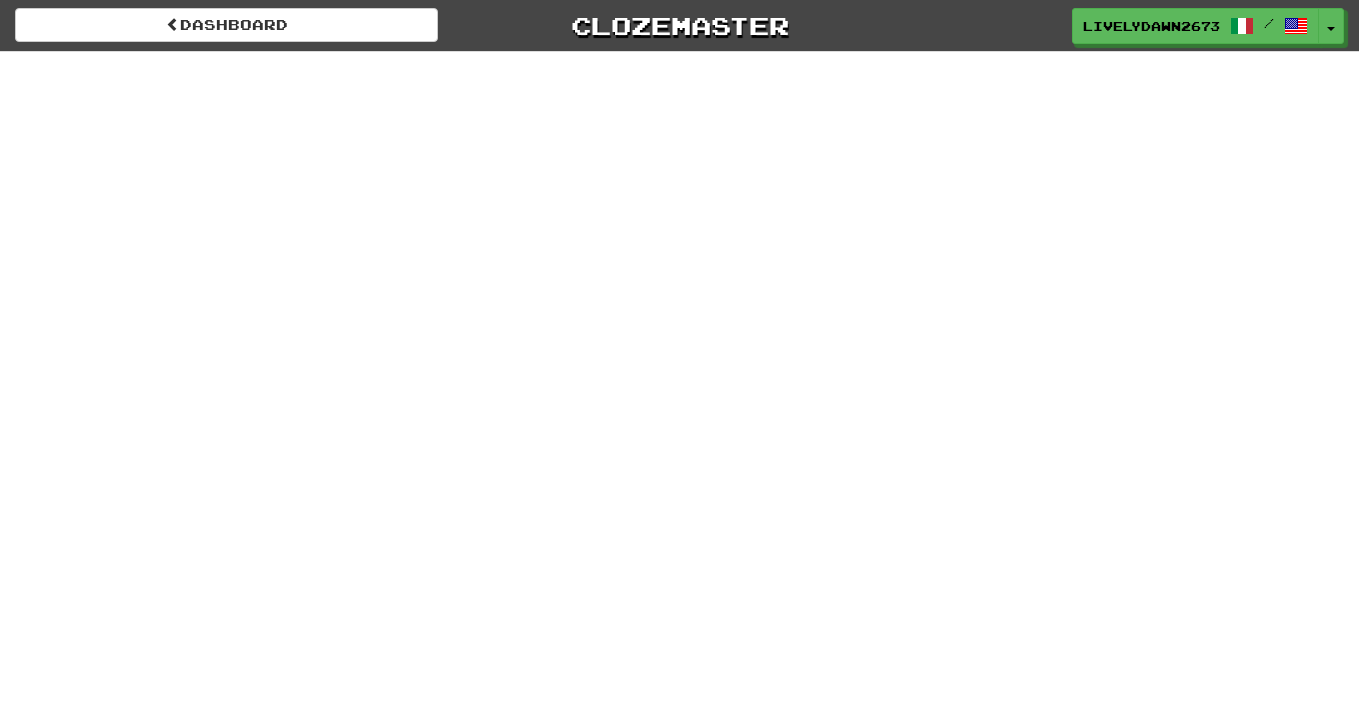 scroll, scrollTop: 0, scrollLeft: 0, axis: both 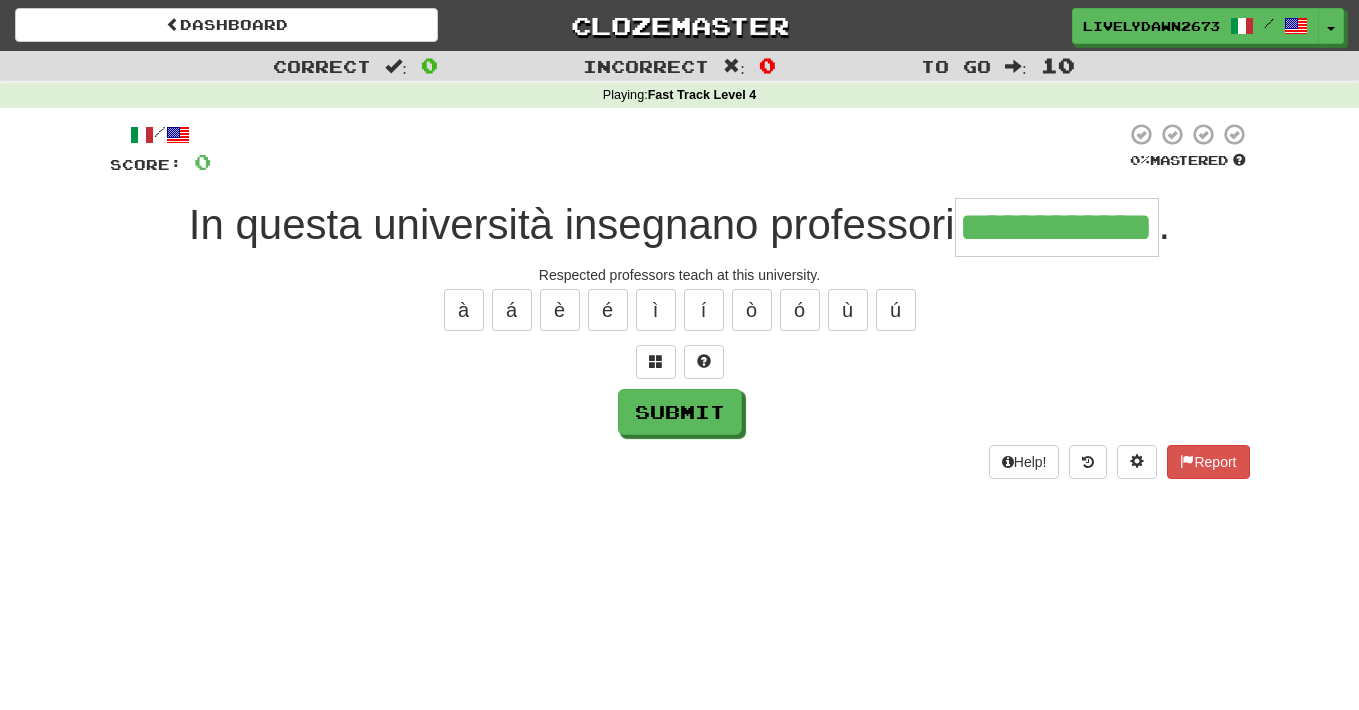type on "**********" 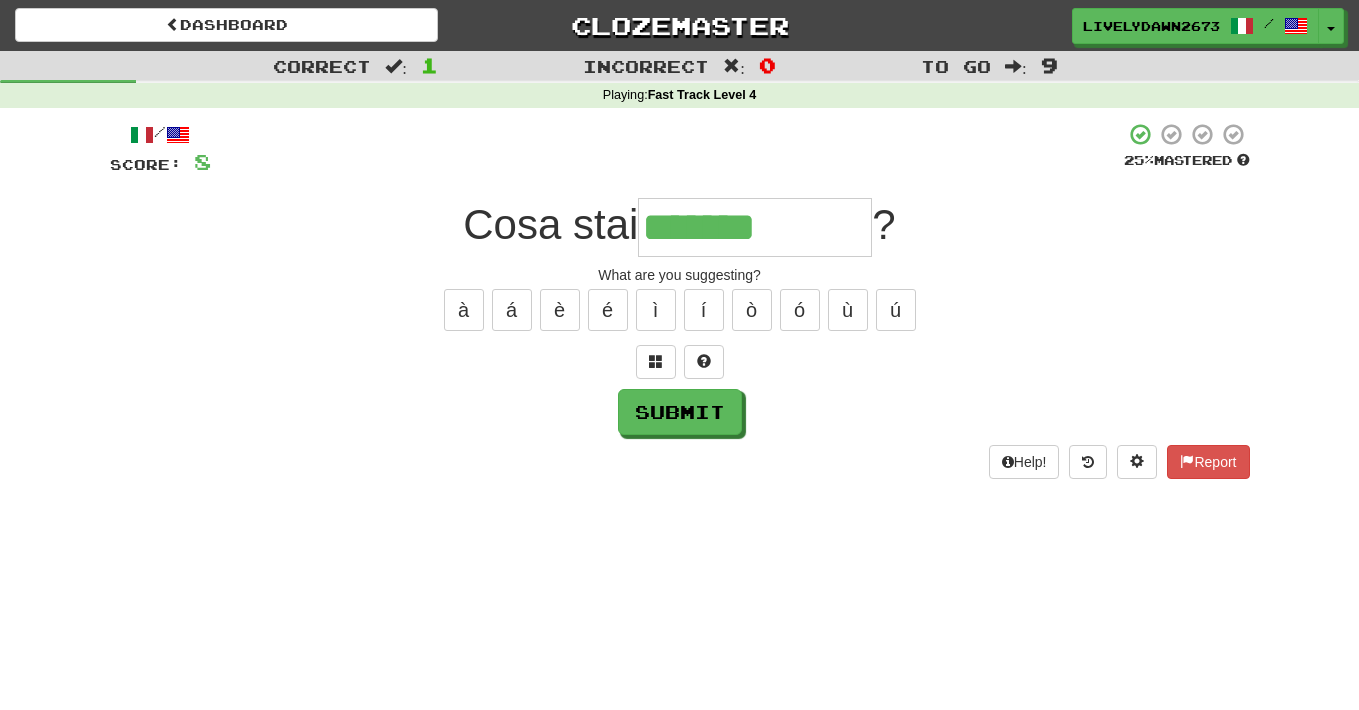 type on "**********" 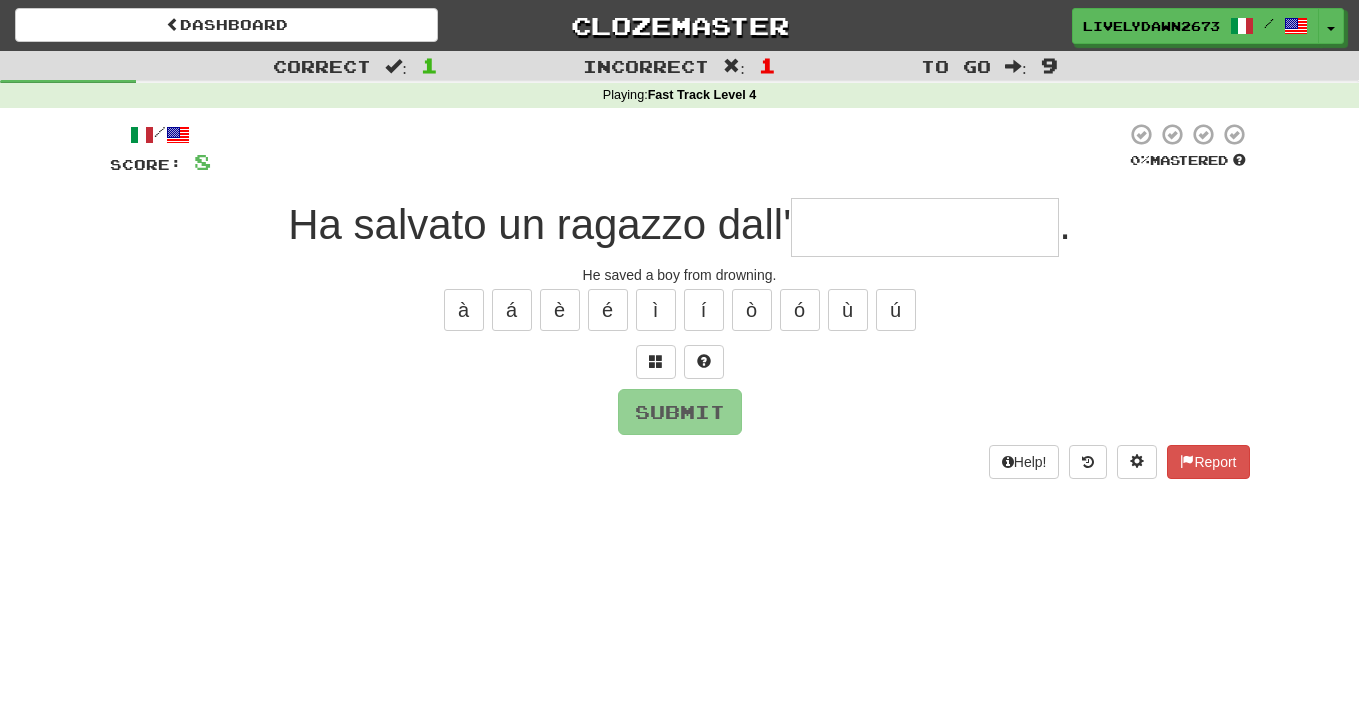 type on "**********" 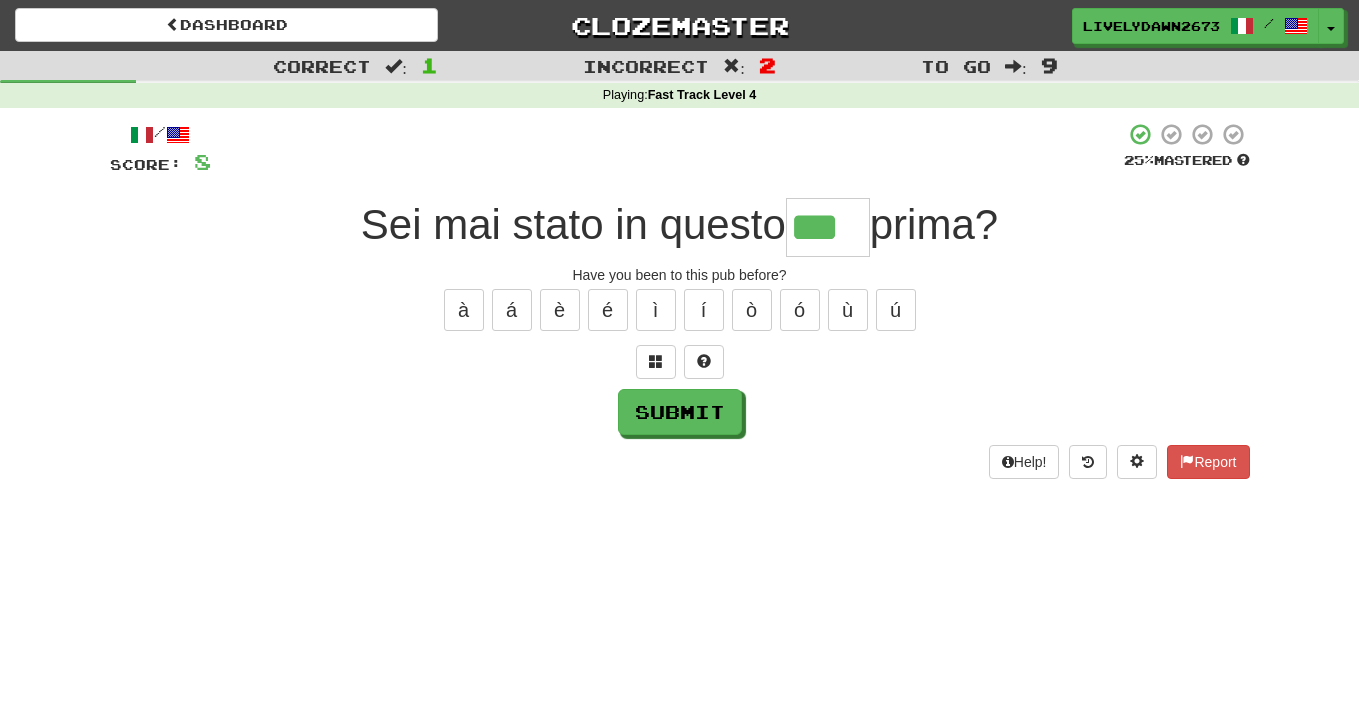 type on "***" 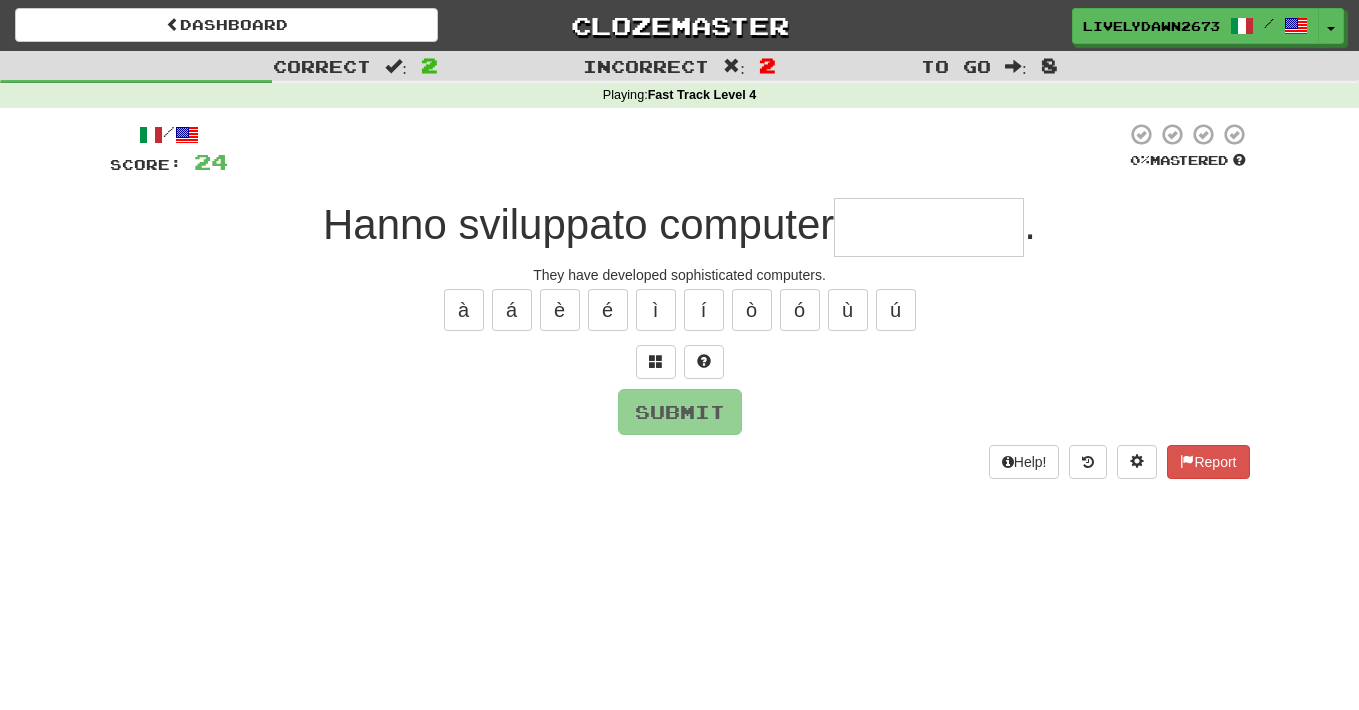 type on "**********" 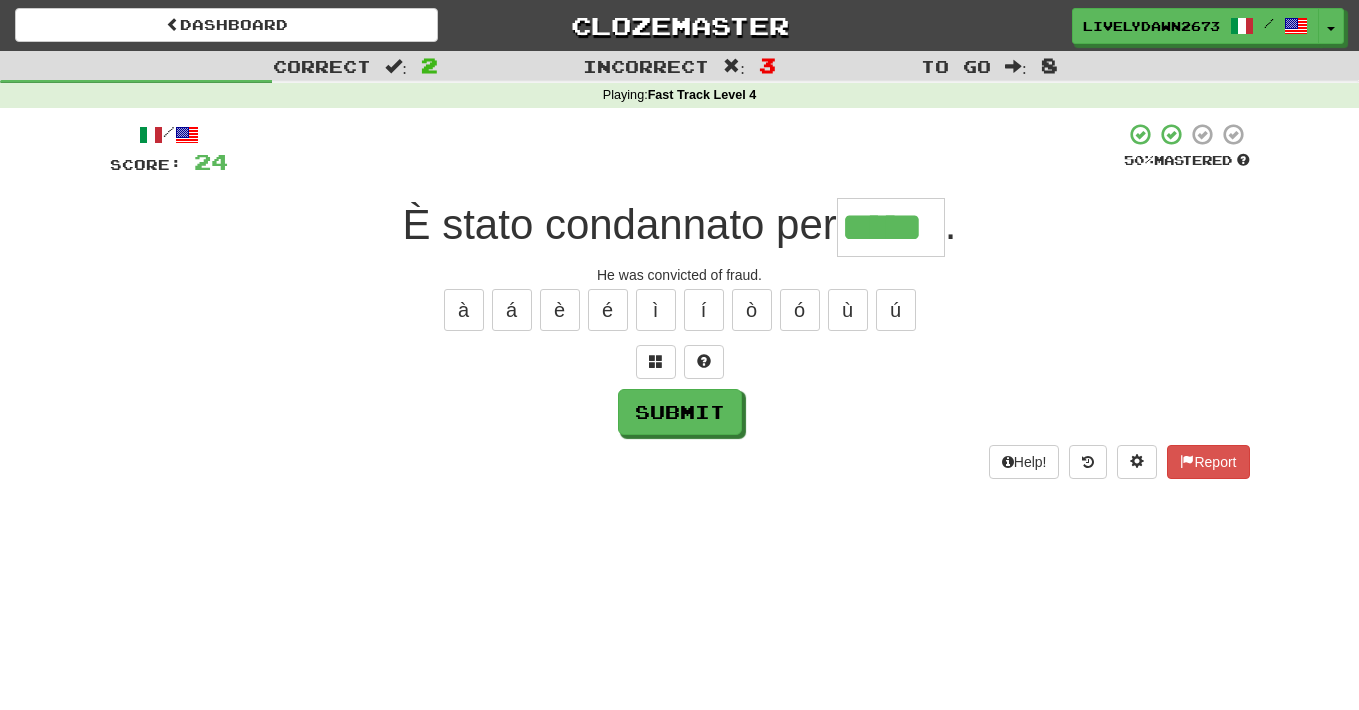 type on "*****" 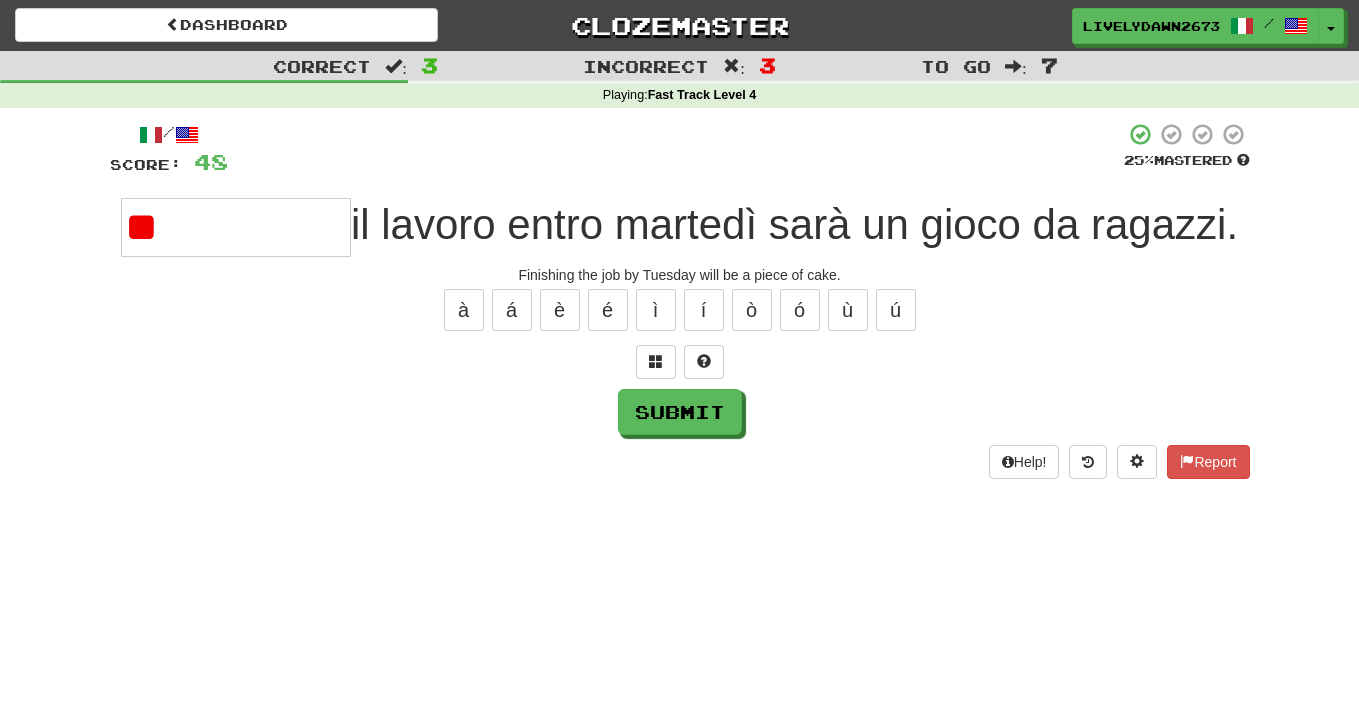 type on "*" 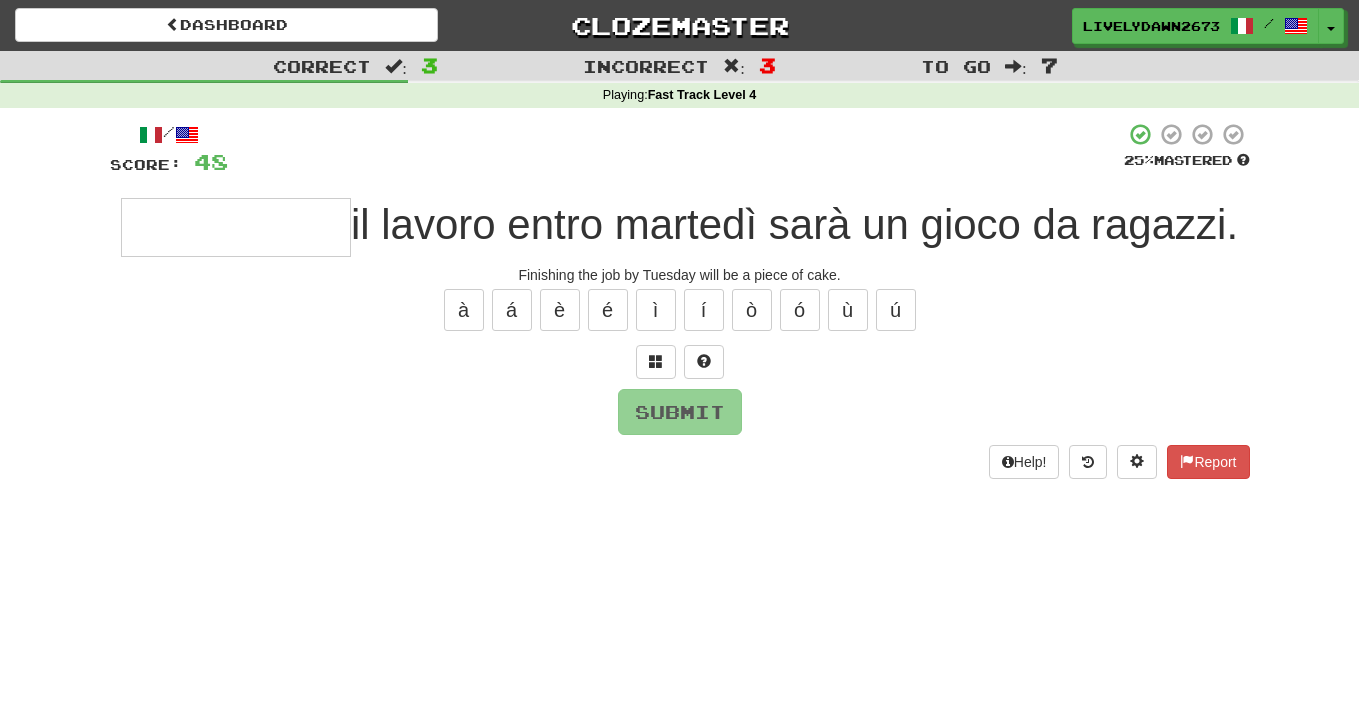 type on "*" 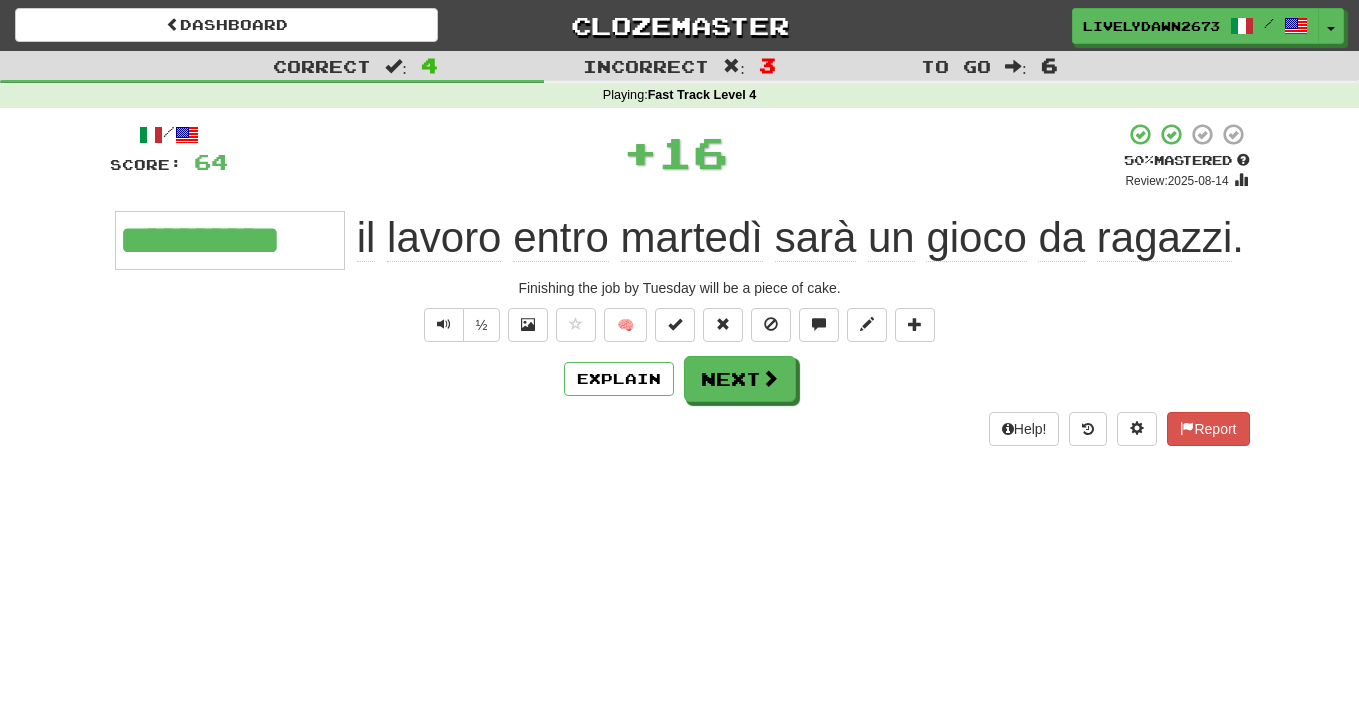 type on "**********" 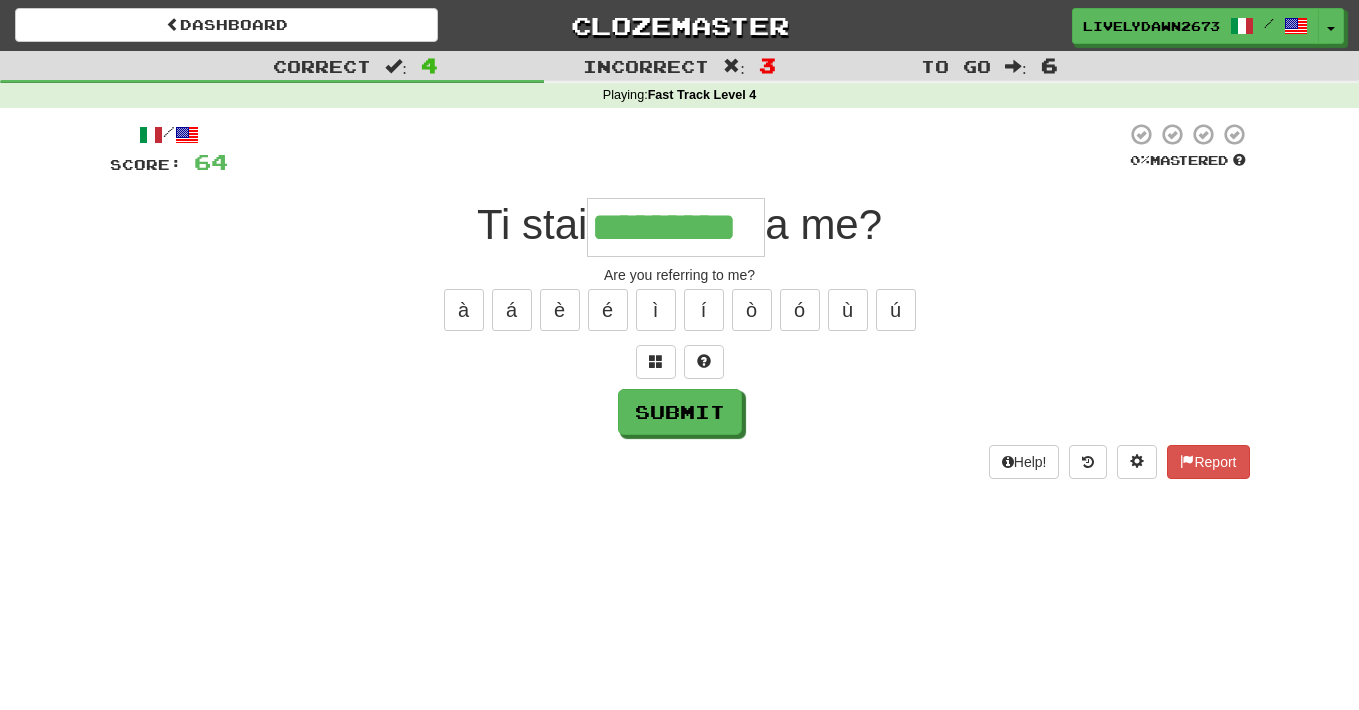 type on "*********" 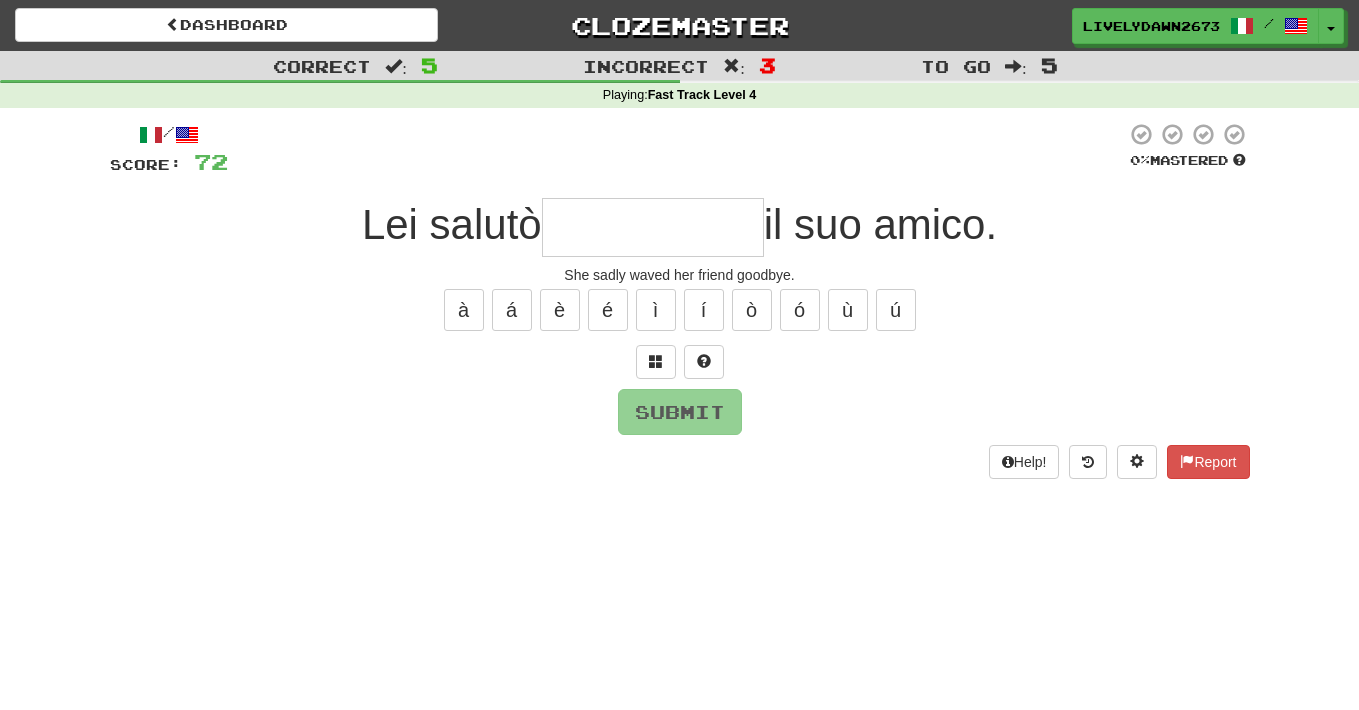 type on "**********" 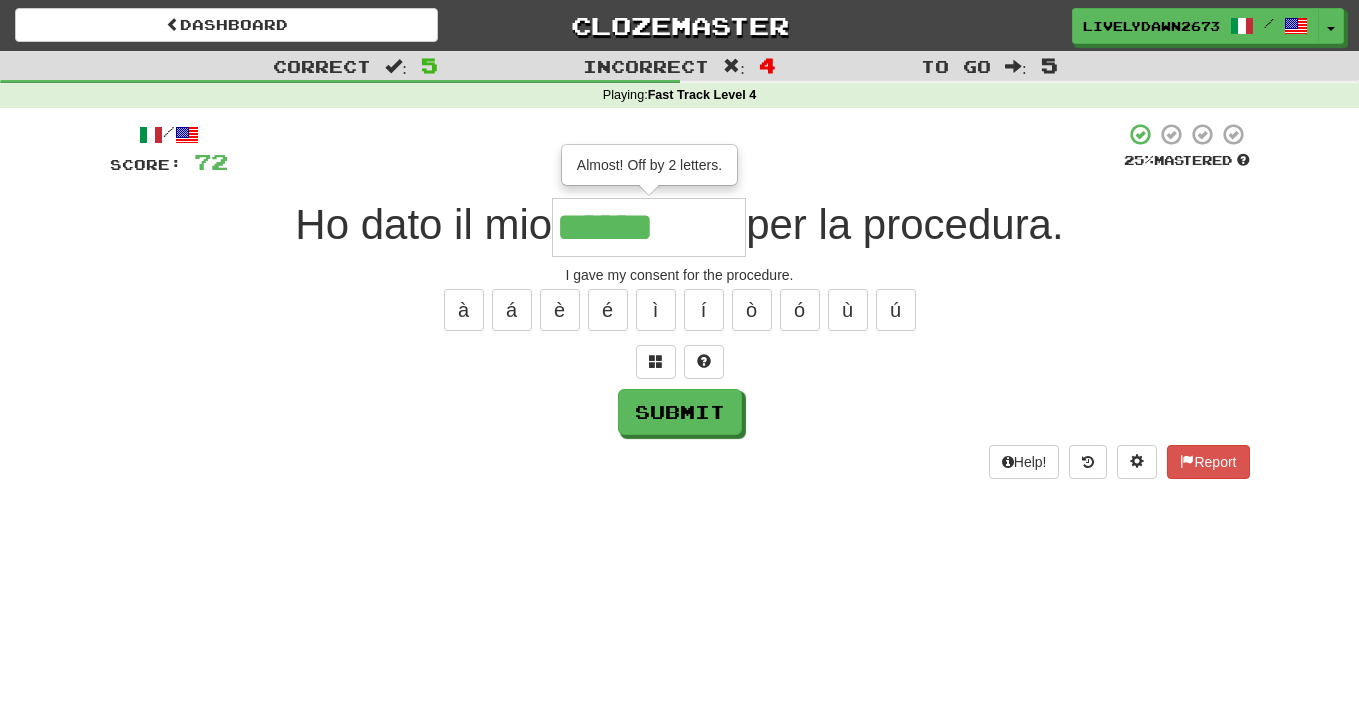 type on "********" 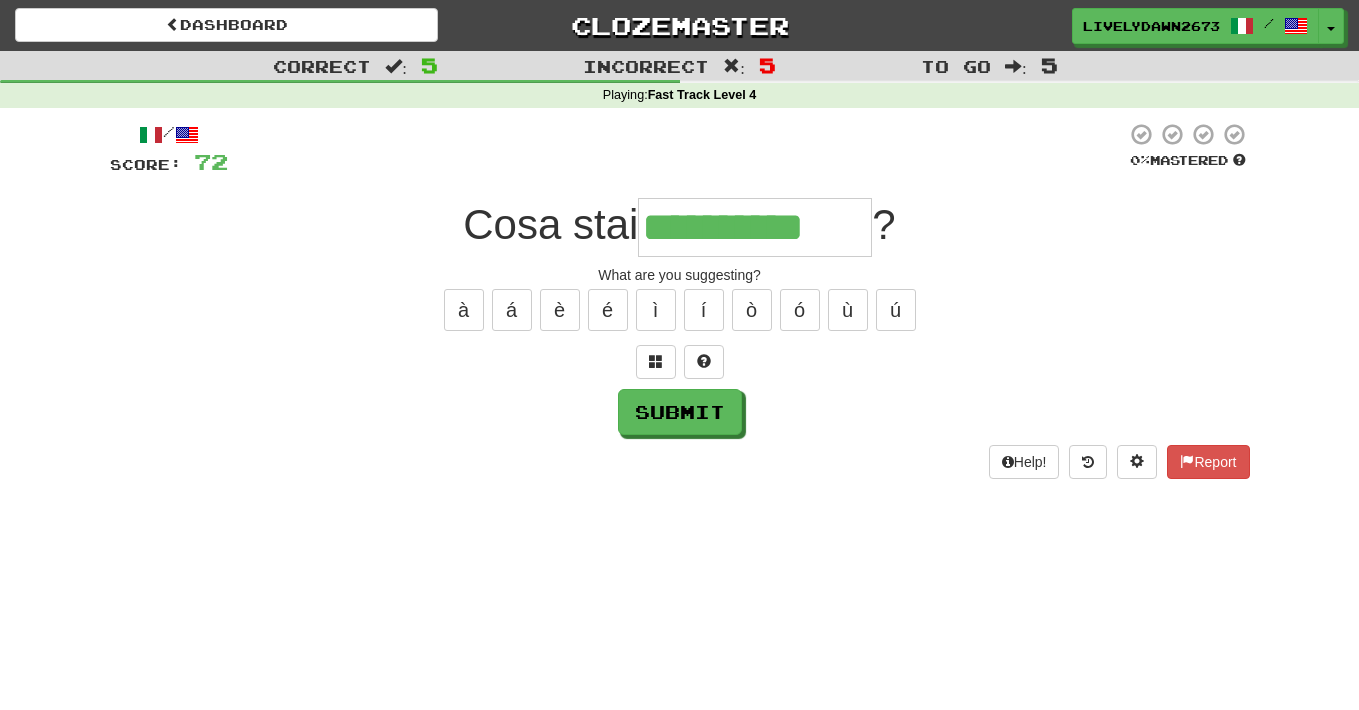 type on "**********" 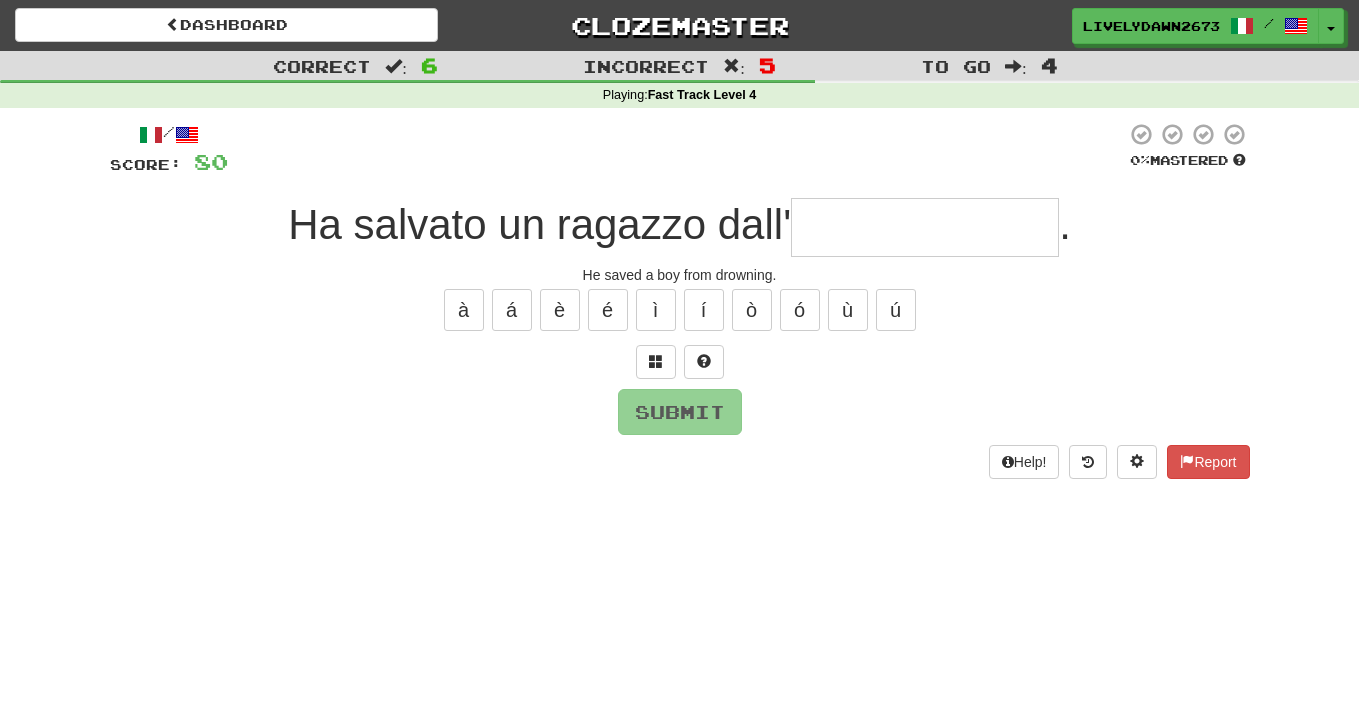 type on "**********" 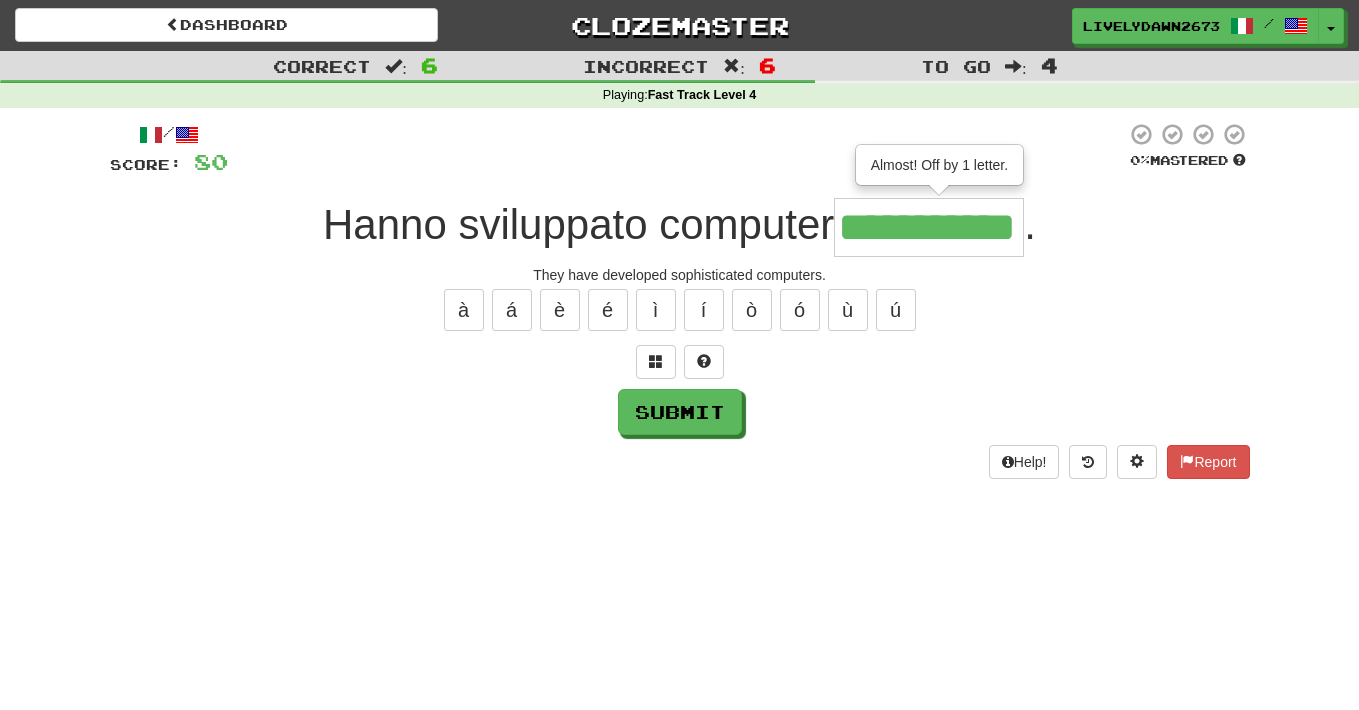 type on "**********" 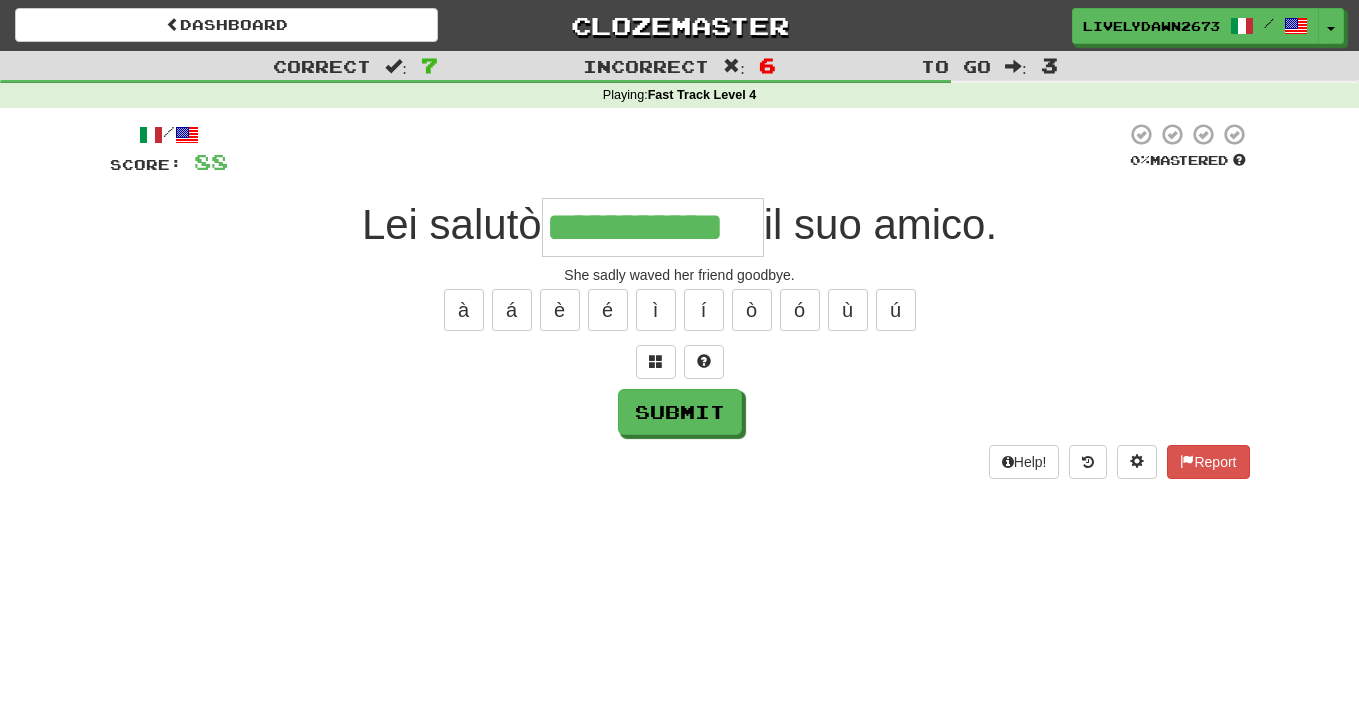 type on "**********" 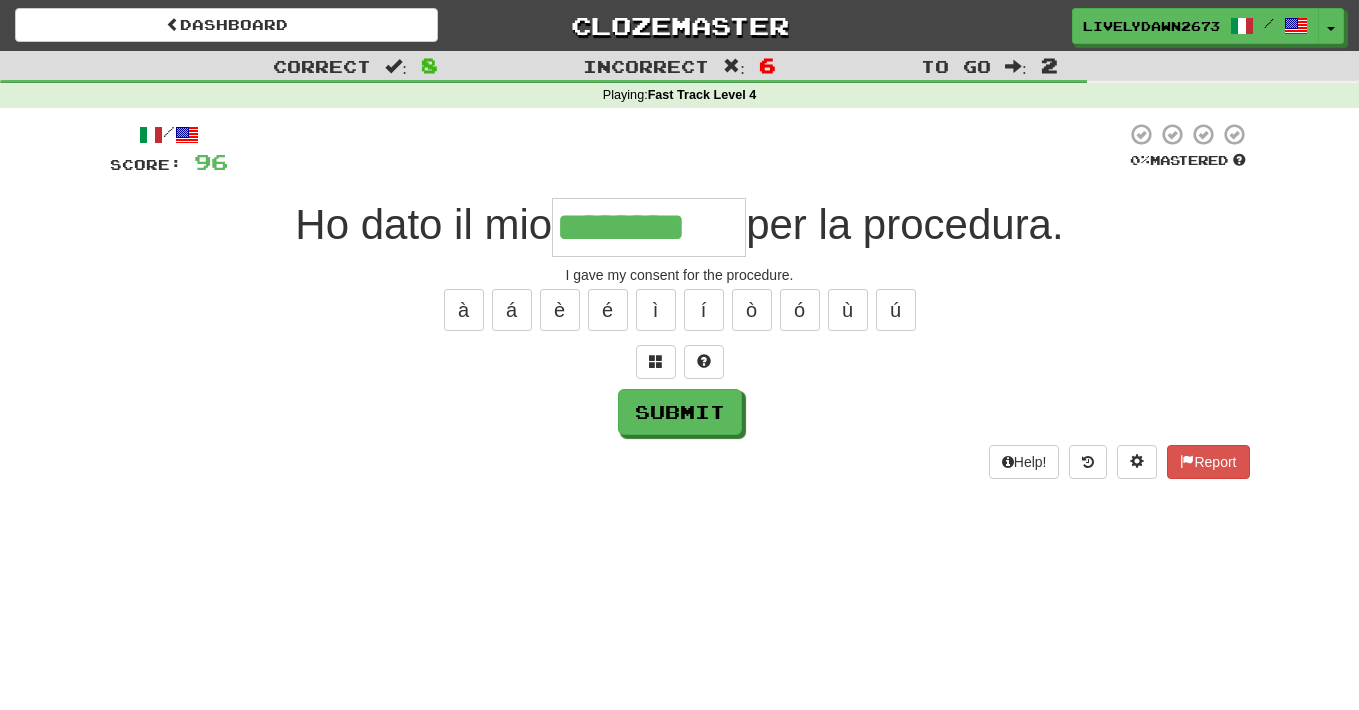 type on "********" 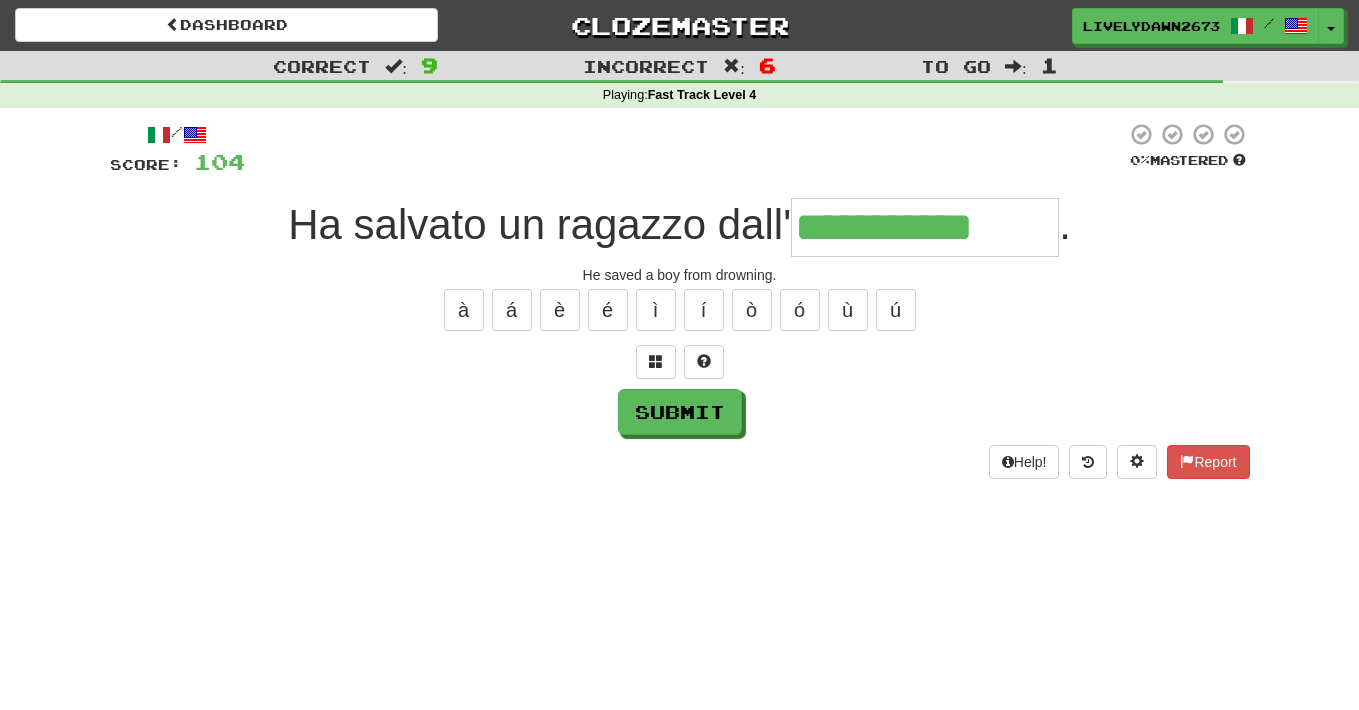 type on "**********" 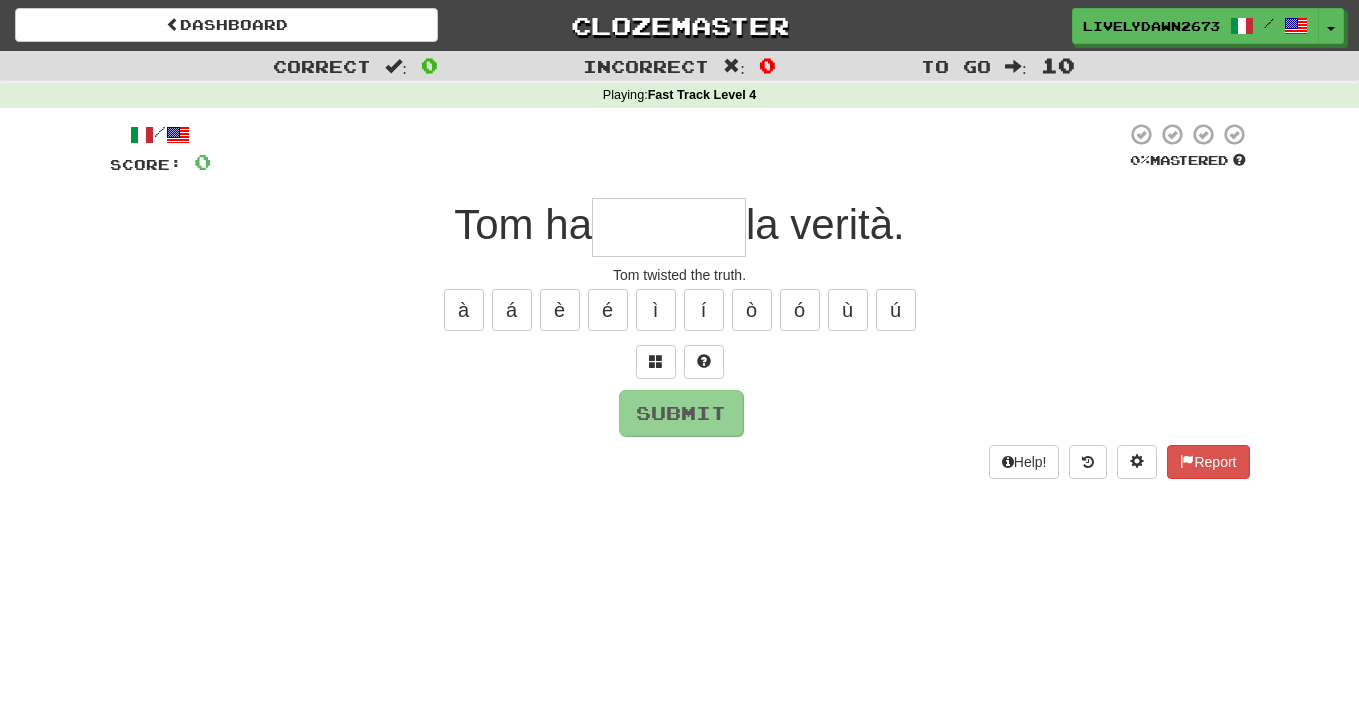 type on "********" 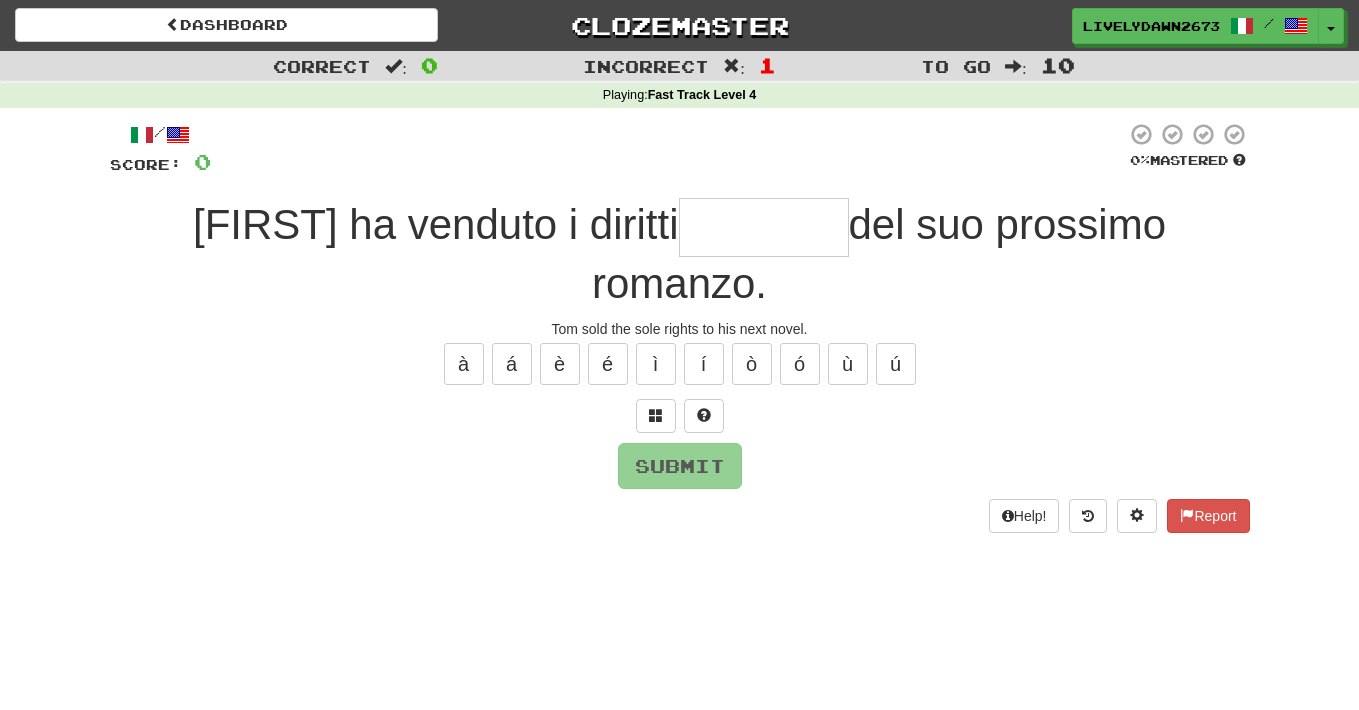 type on "*" 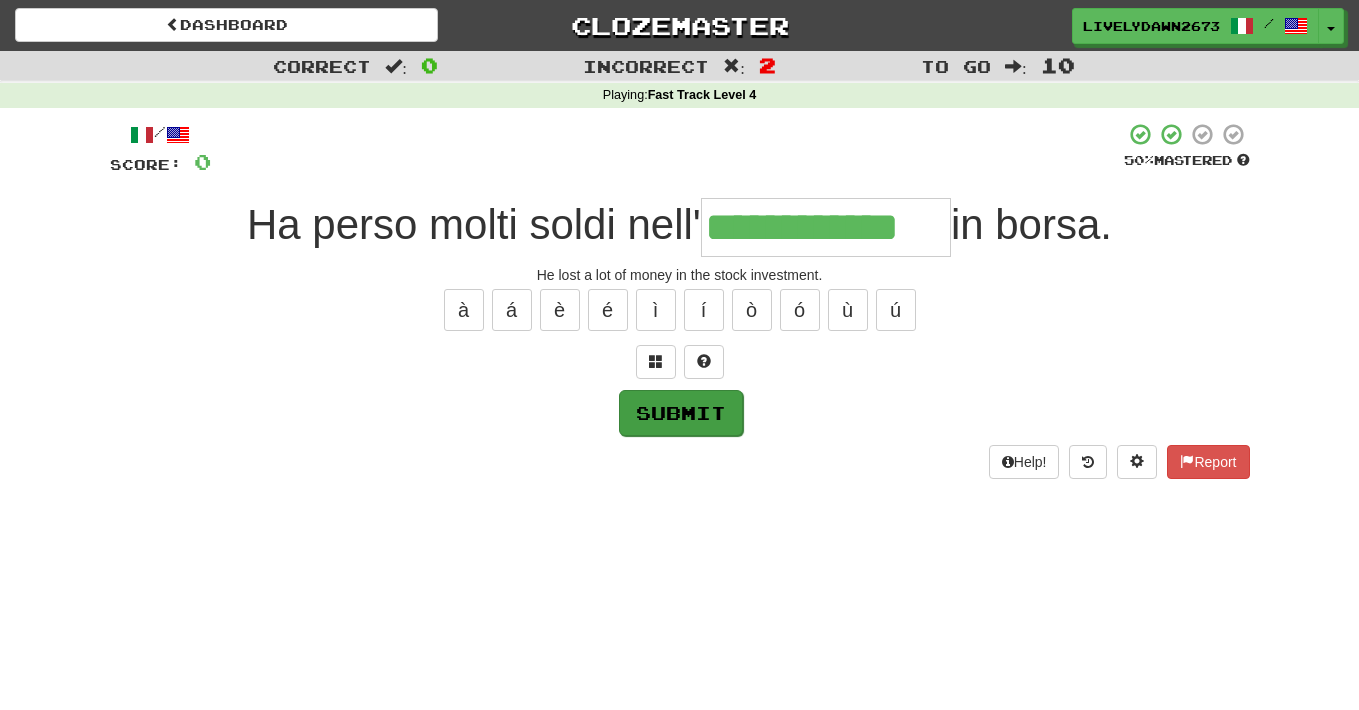 type on "**********" 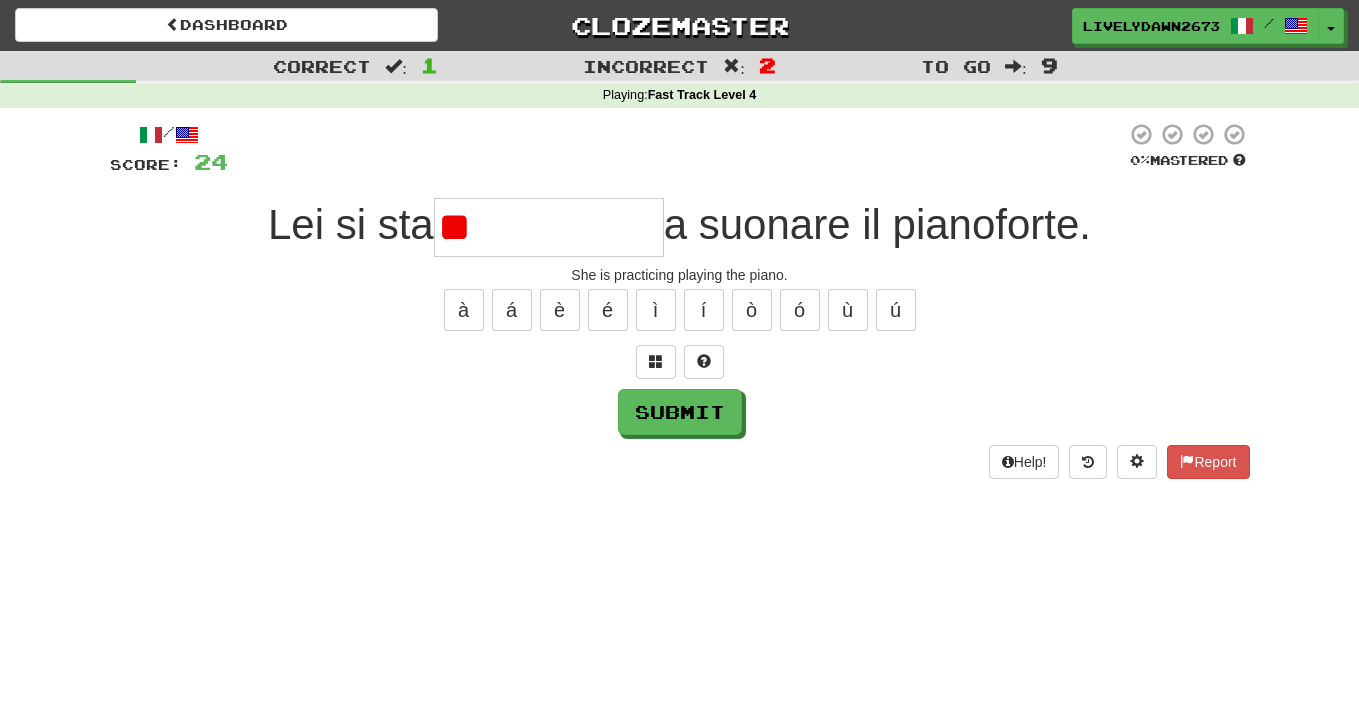 type on "*" 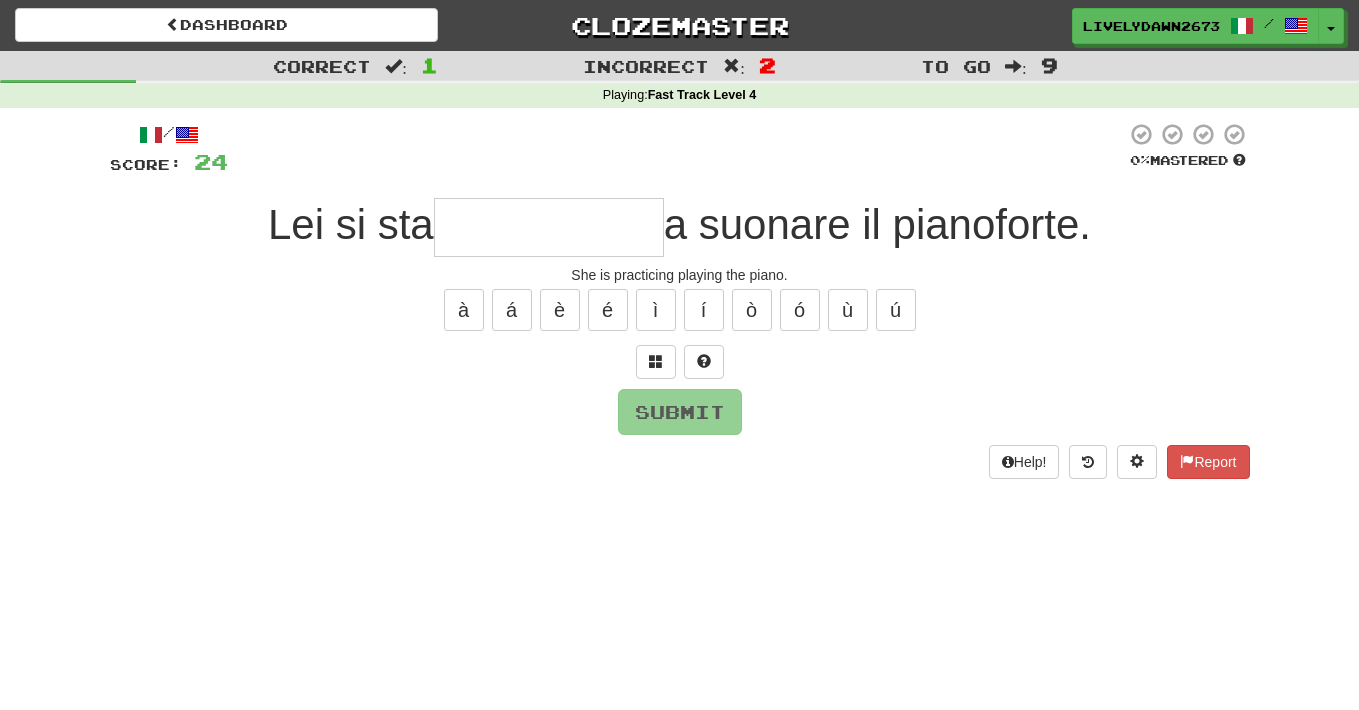 type on "**********" 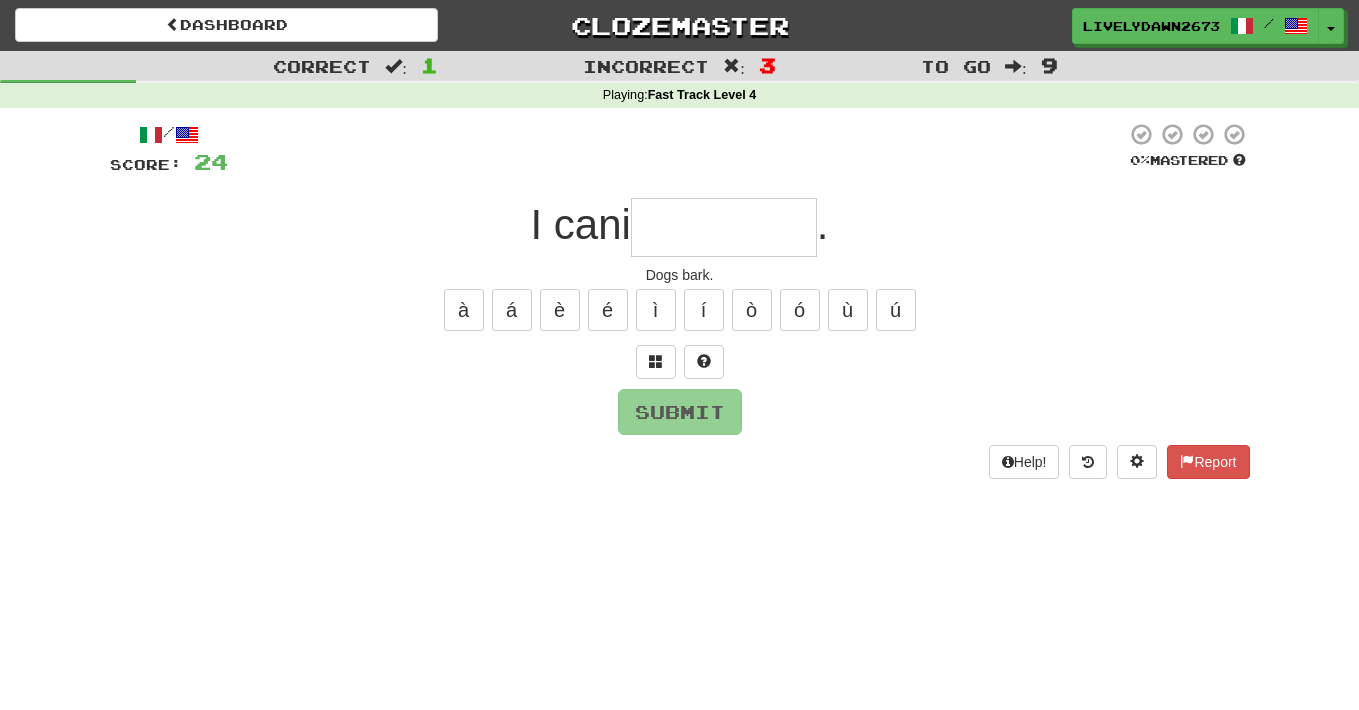 type on "********" 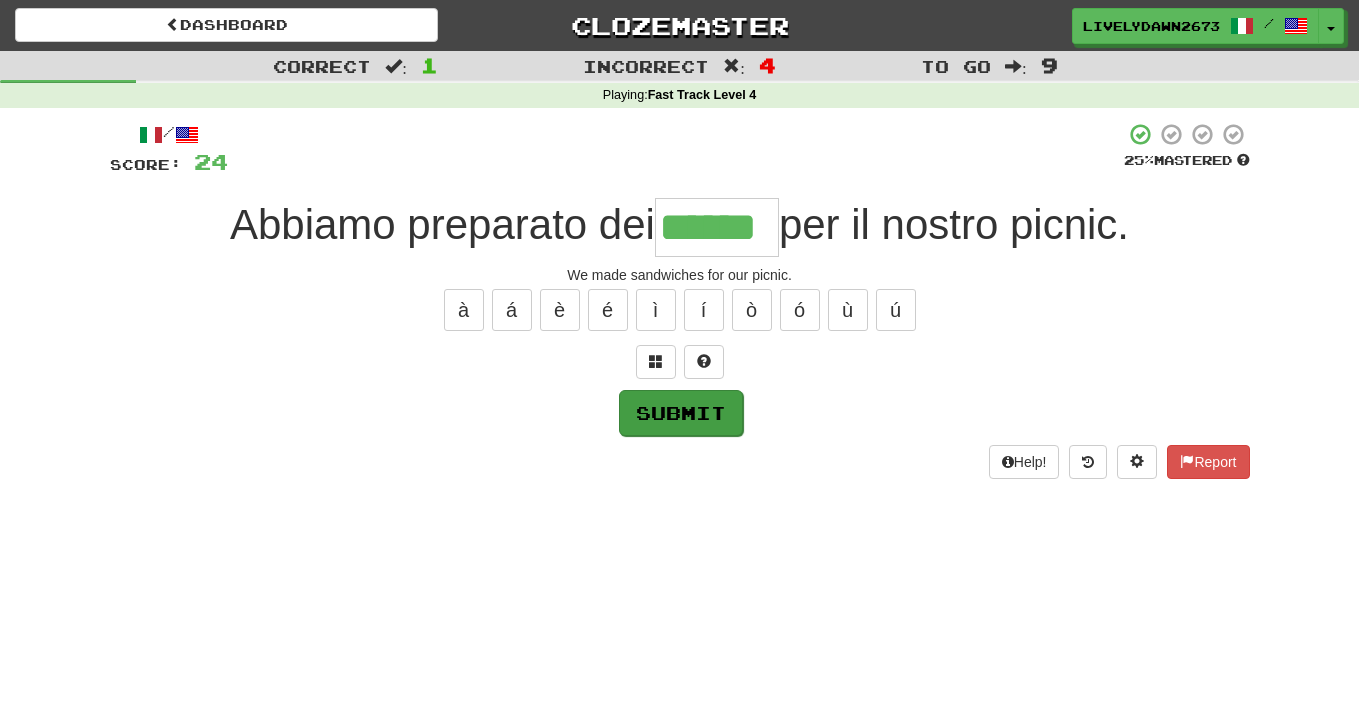 type on "******" 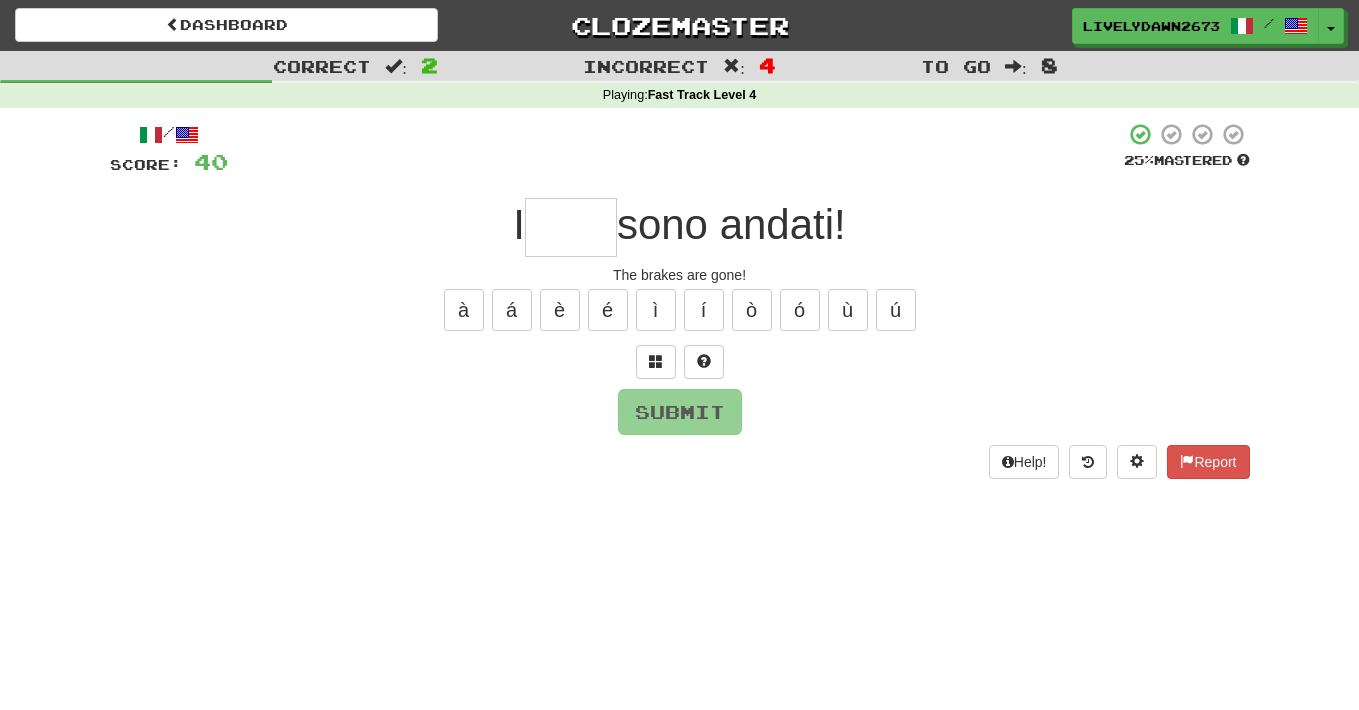 type on "*" 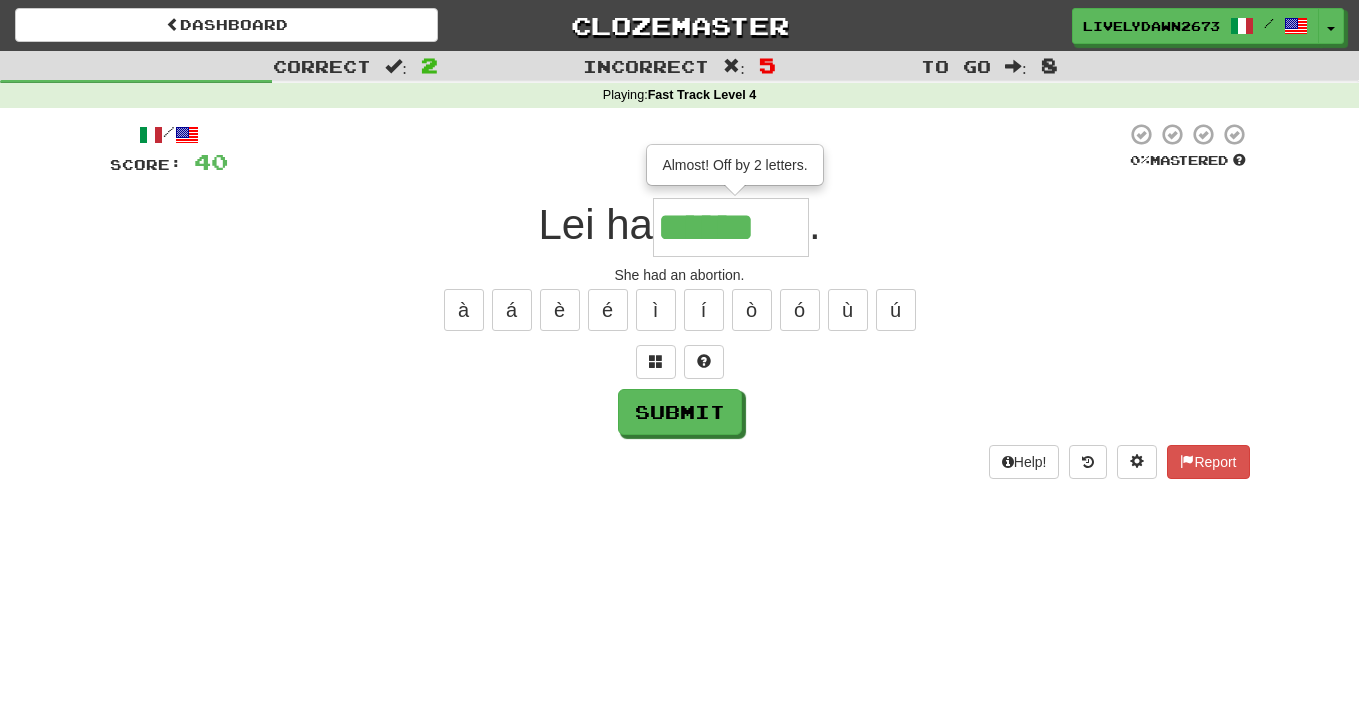 type on "********" 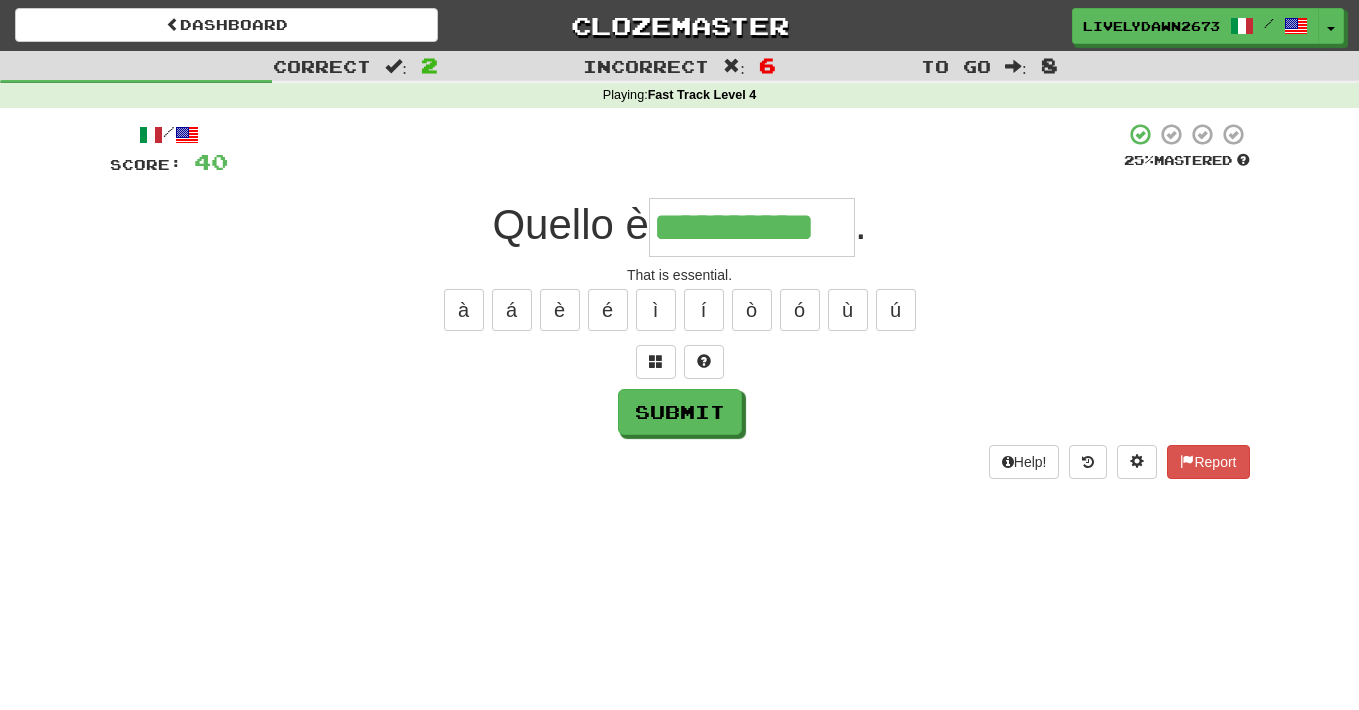 type on "**********" 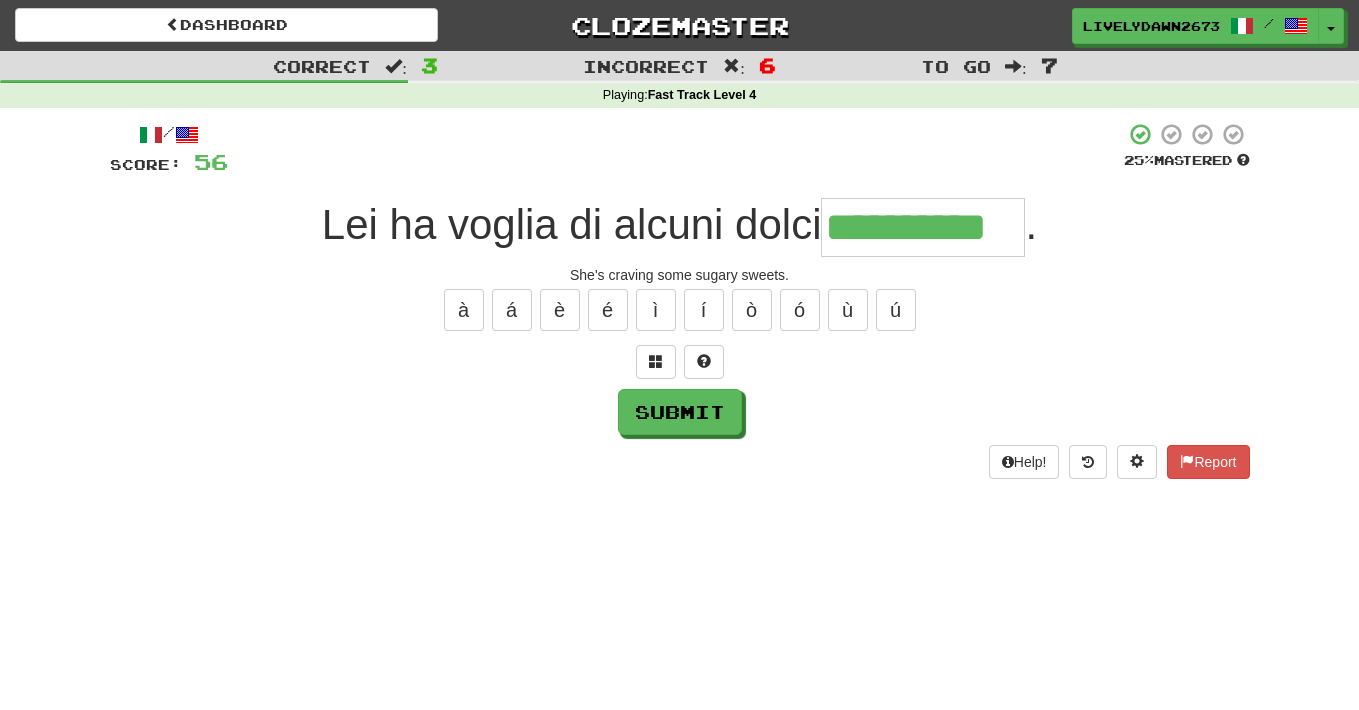type on "**********" 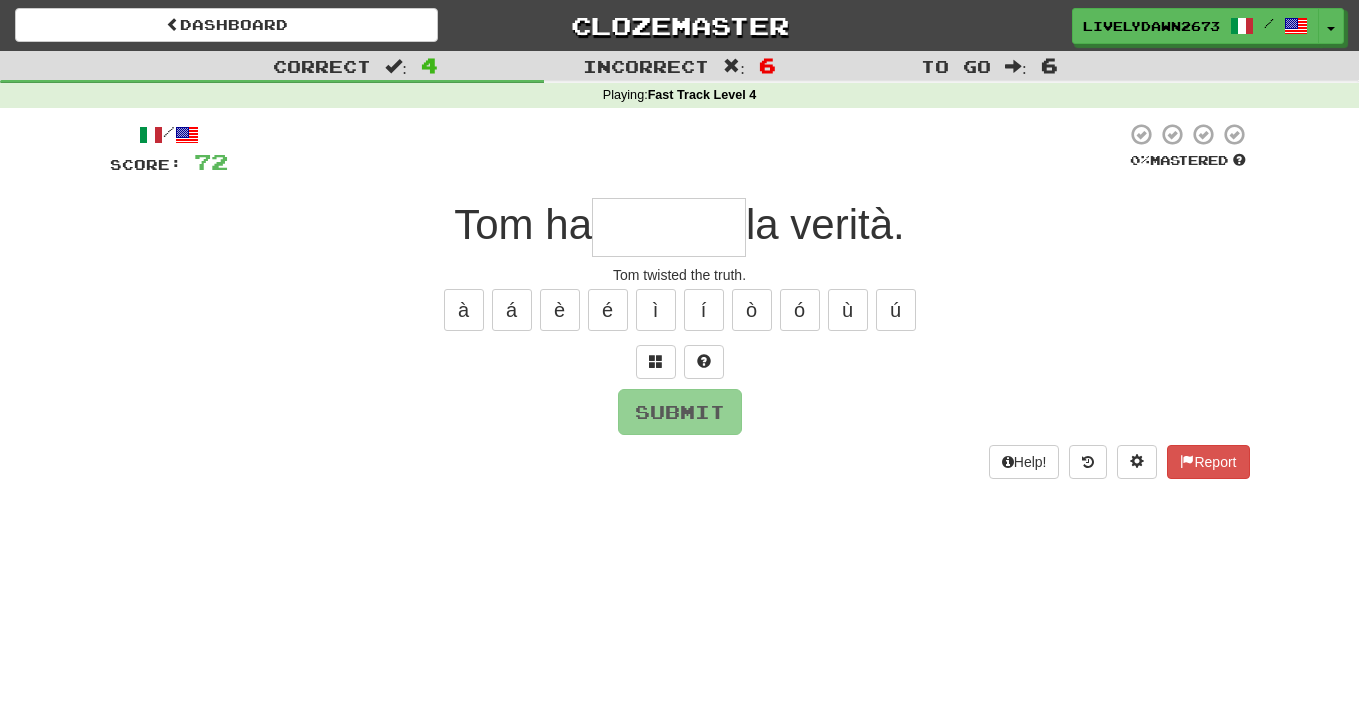 type on "********" 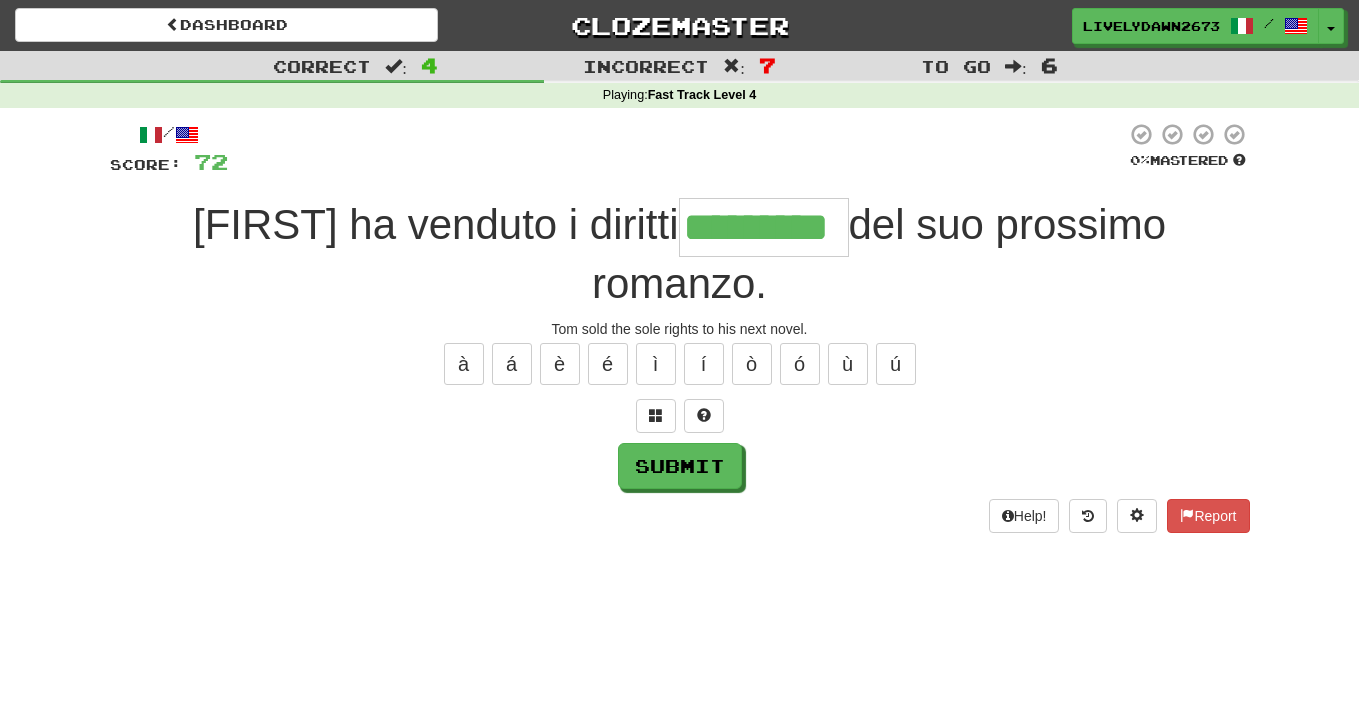 type on "*********" 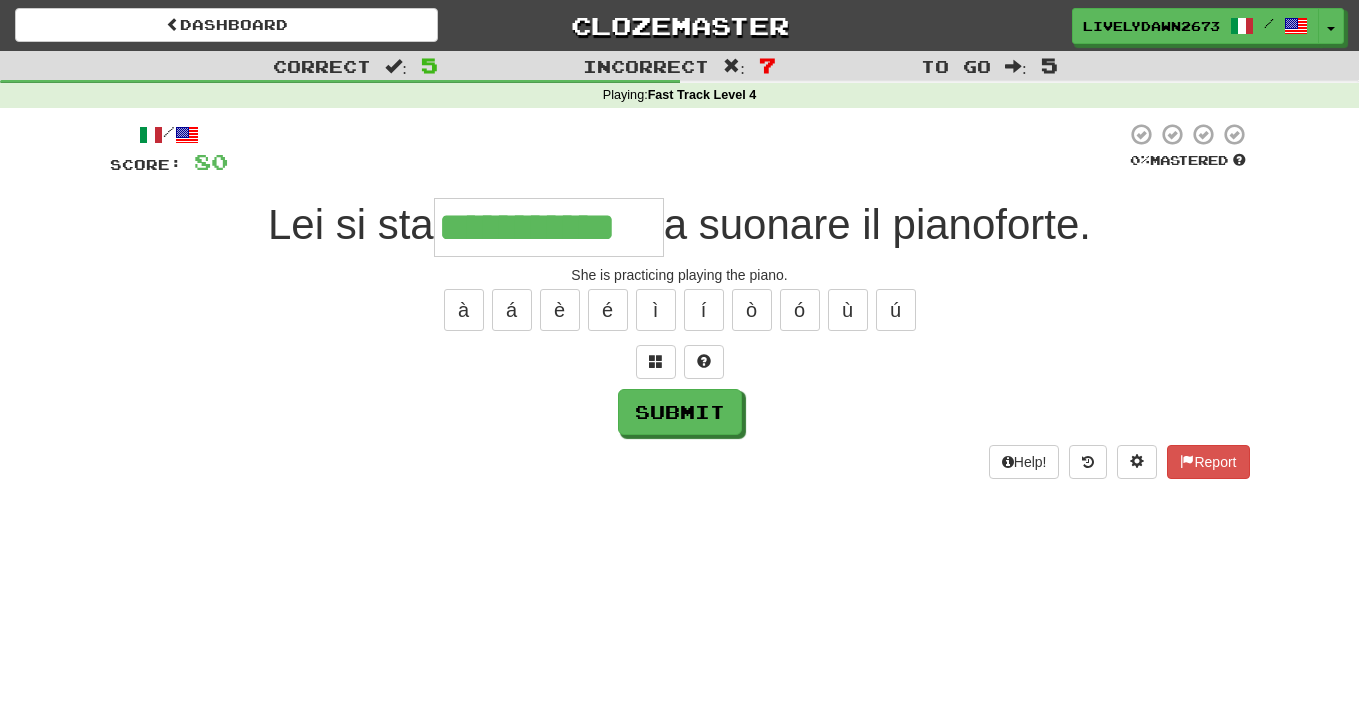 type on "**********" 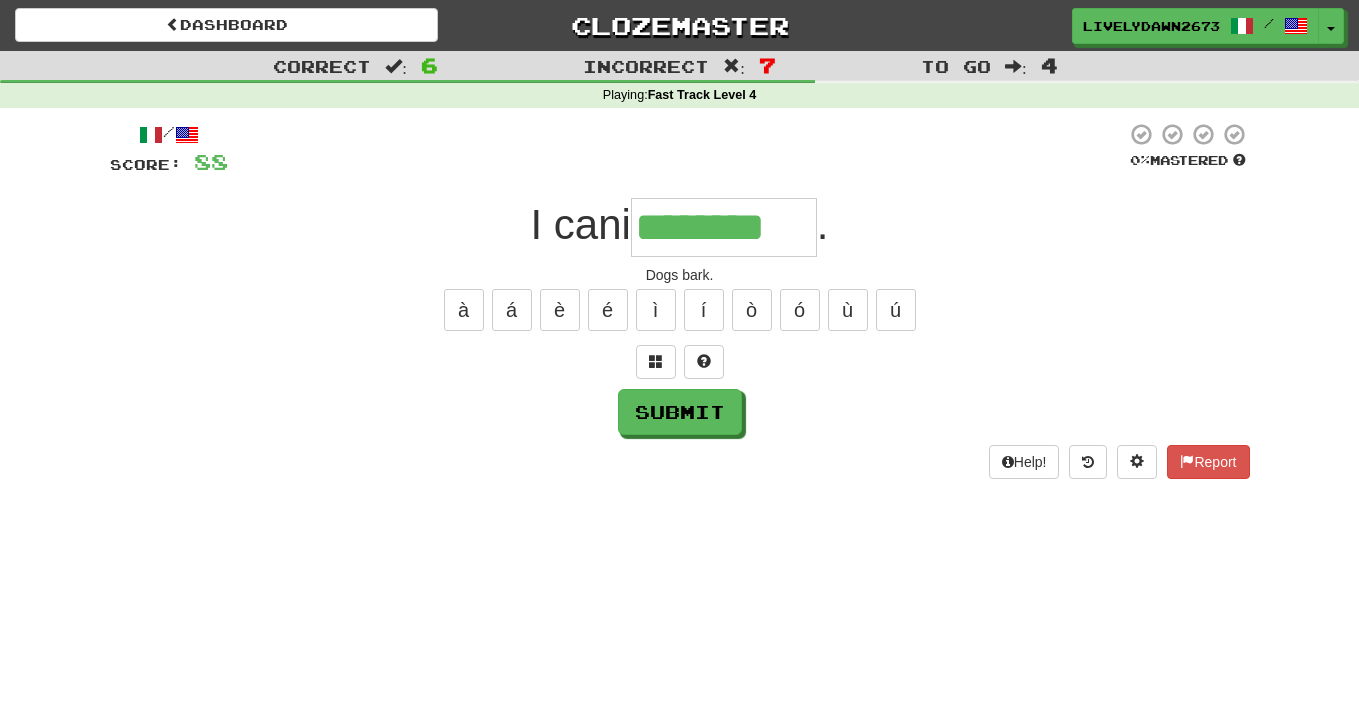 type on "********" 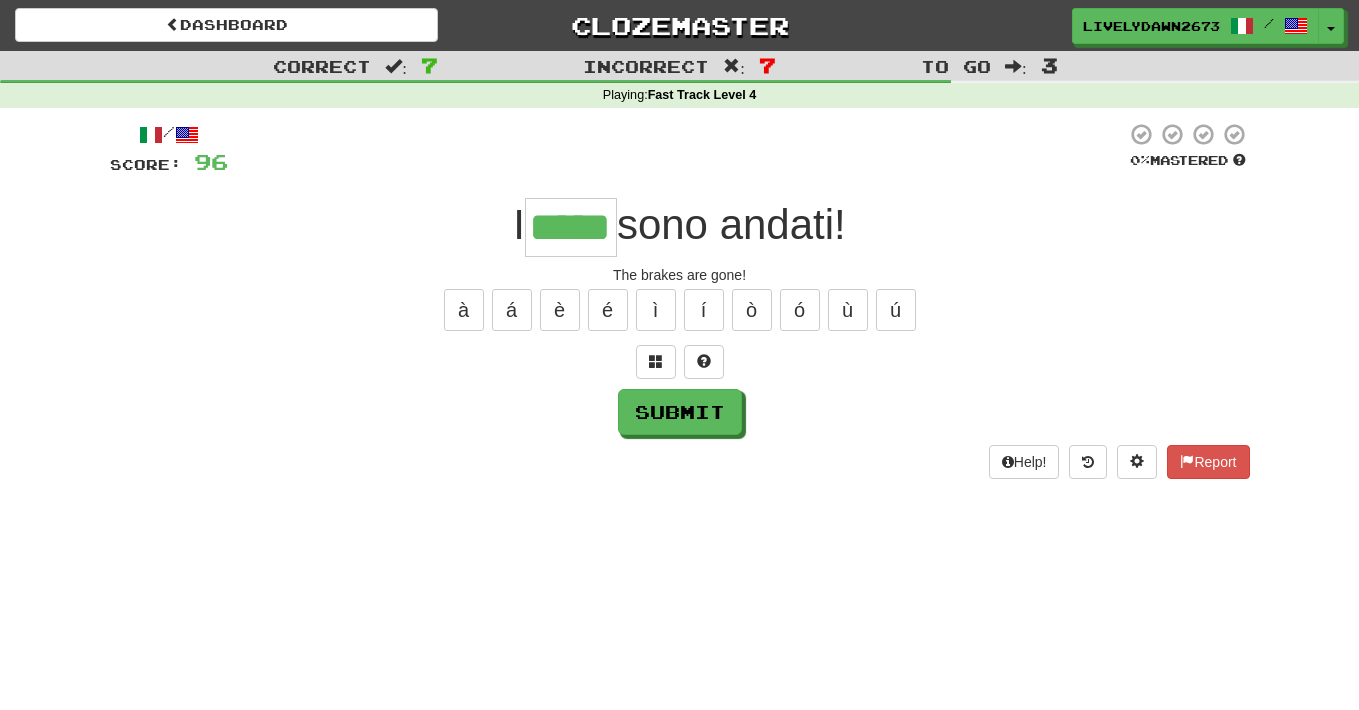 type on "*****" 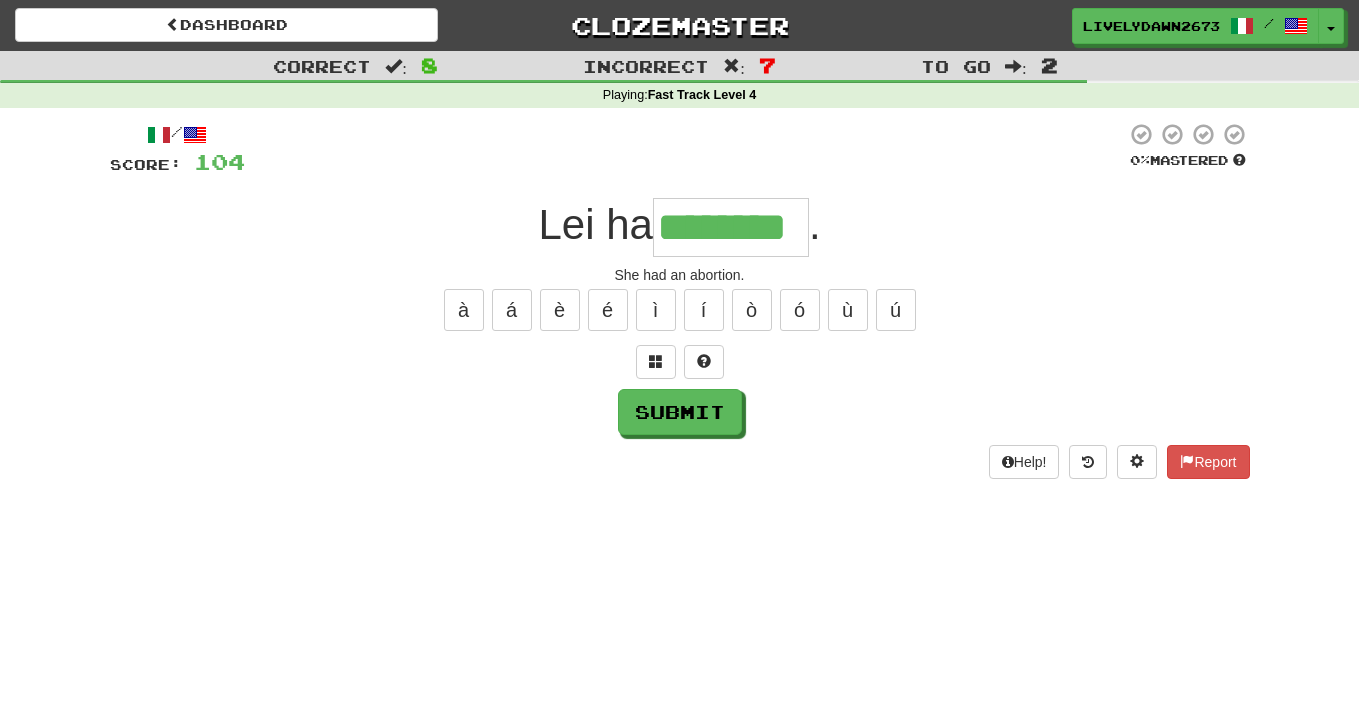 type on "********" 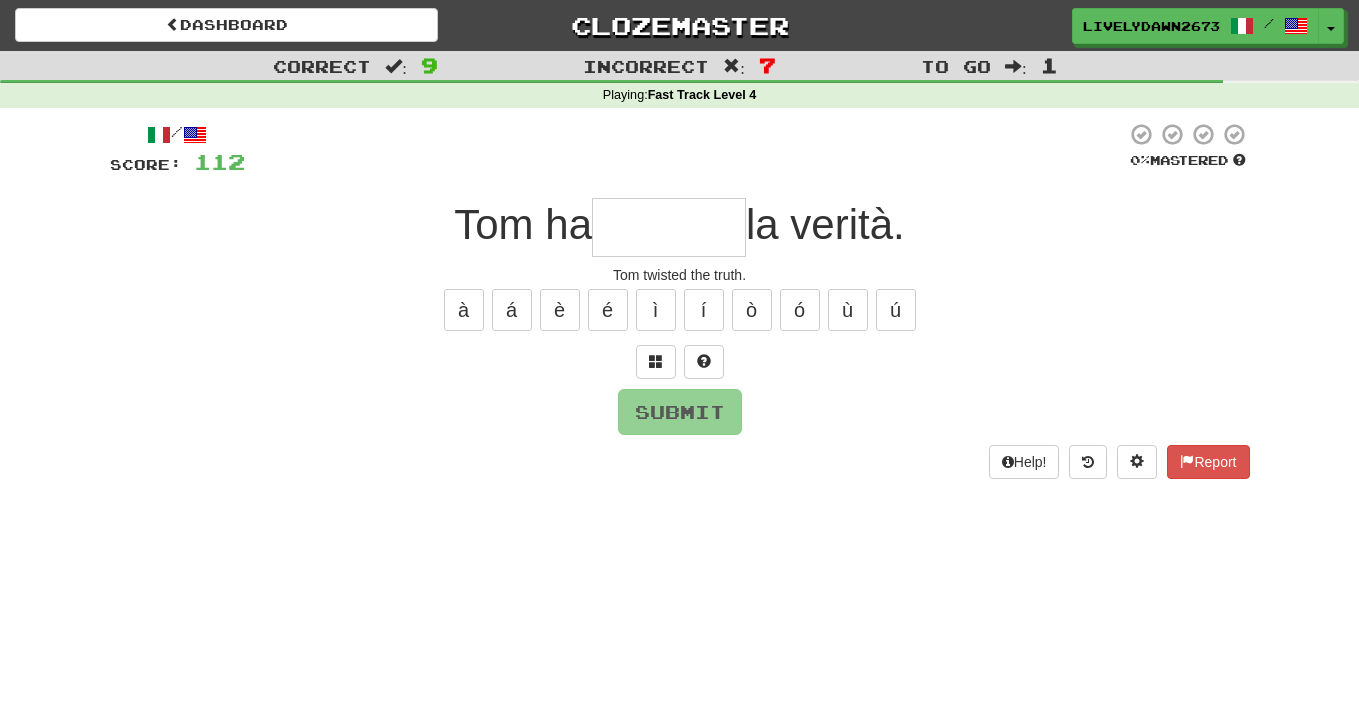 type on "*" 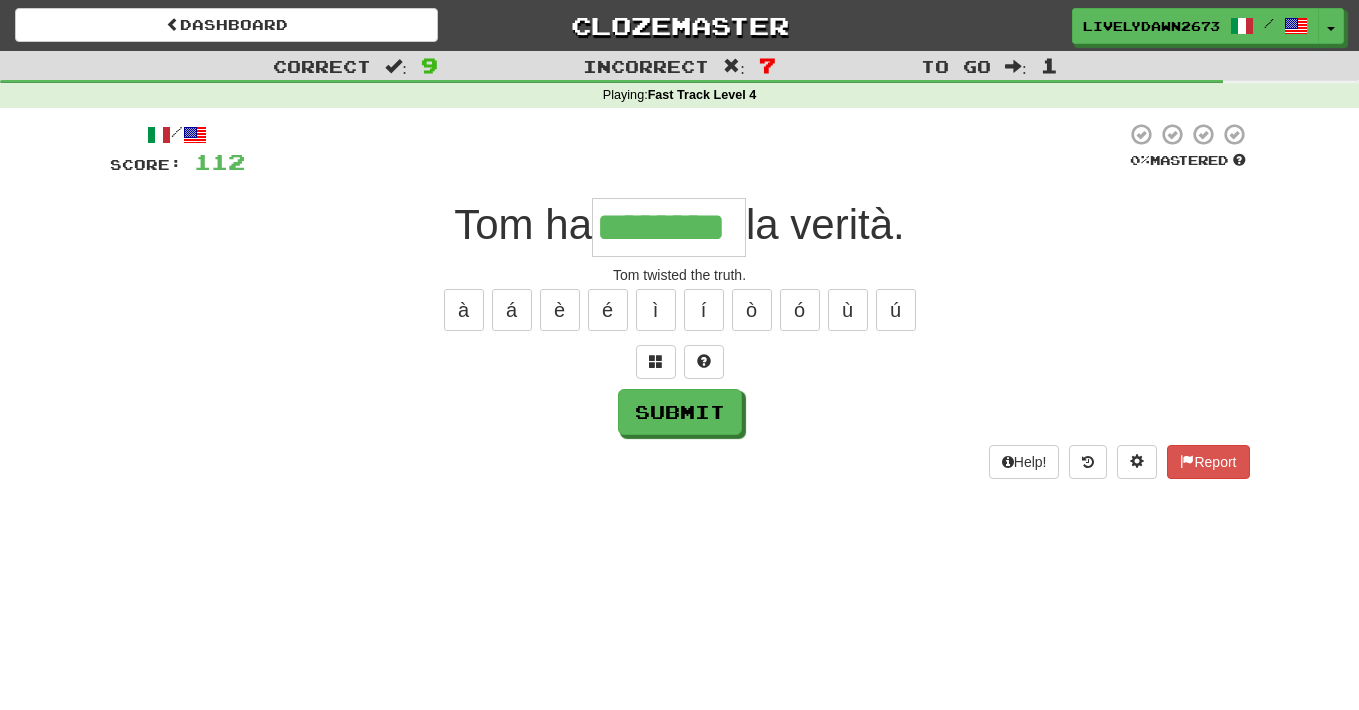 type on "********" 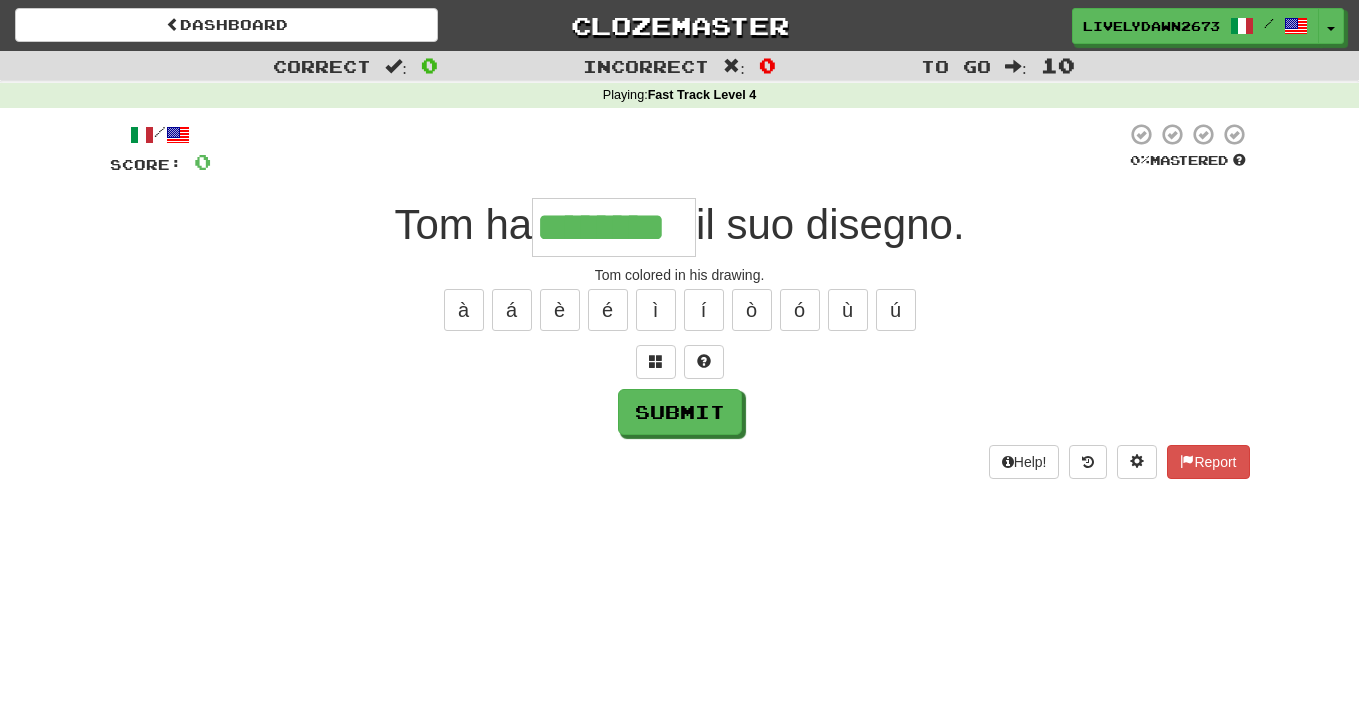 type on "********" 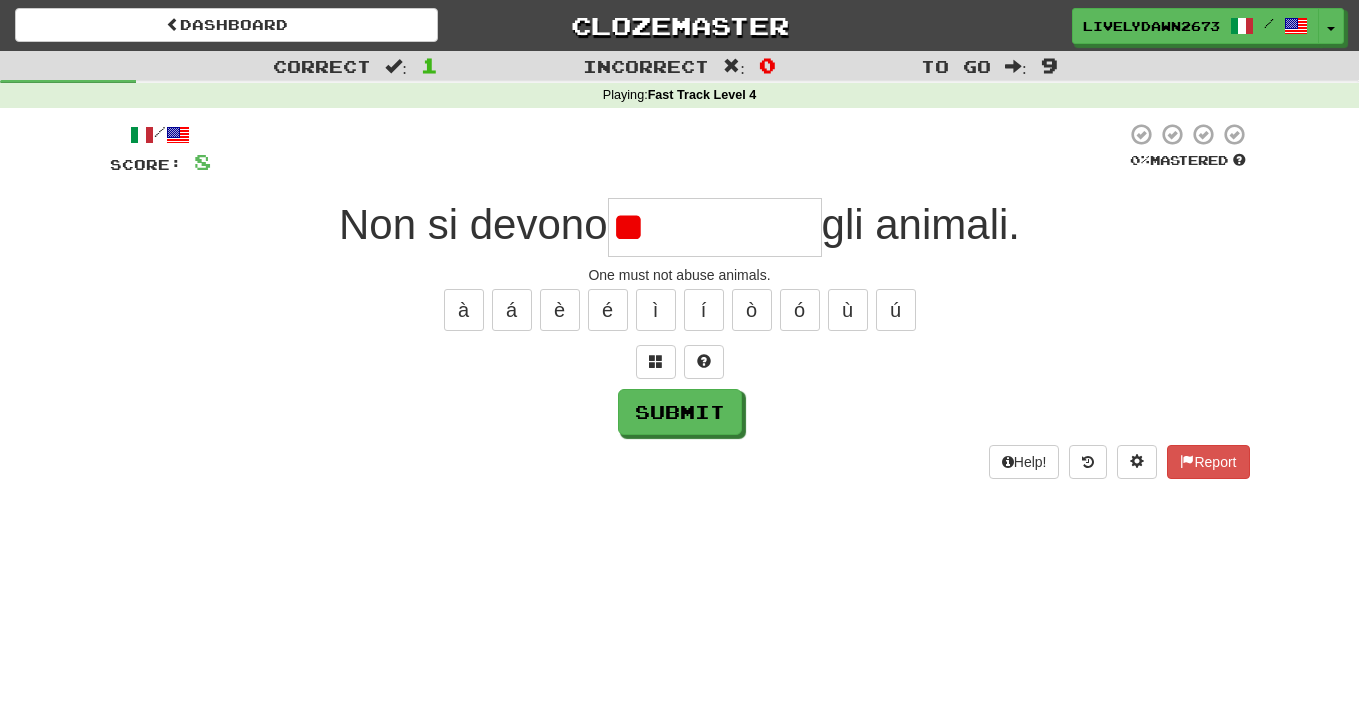 type on "*" 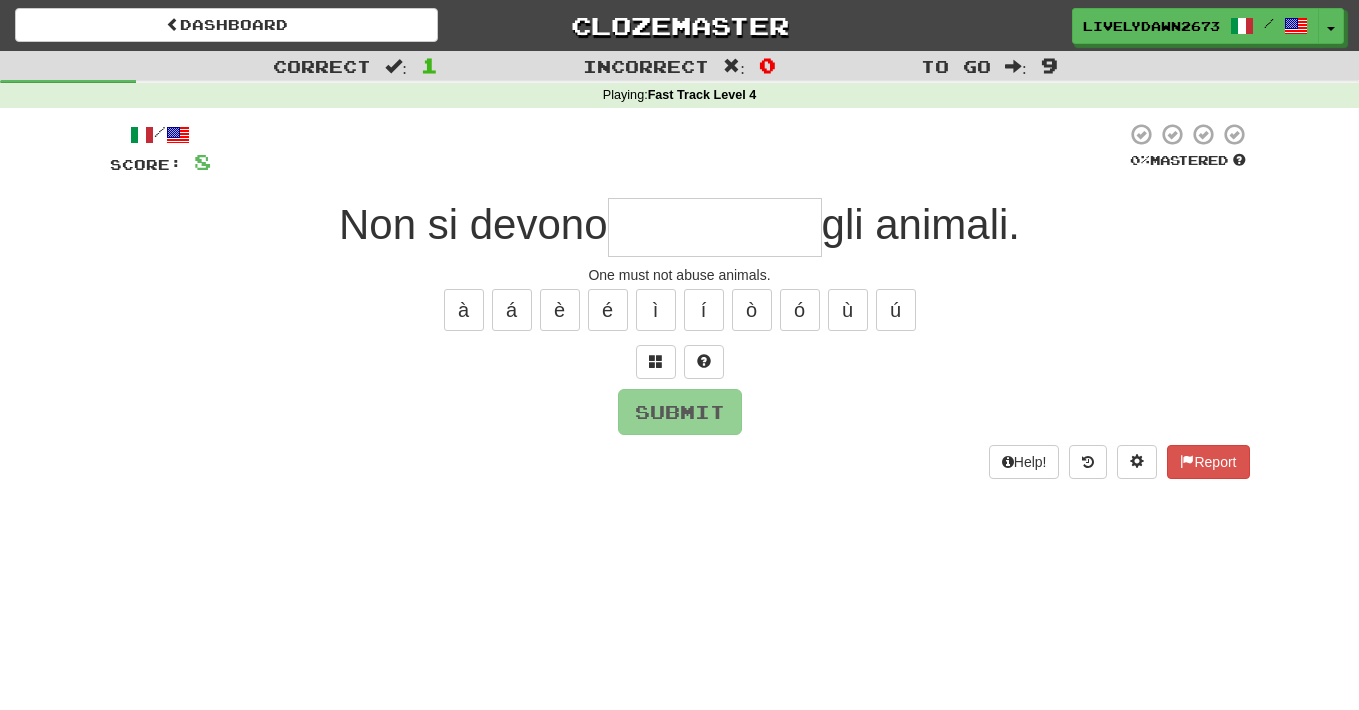 type on "**********" 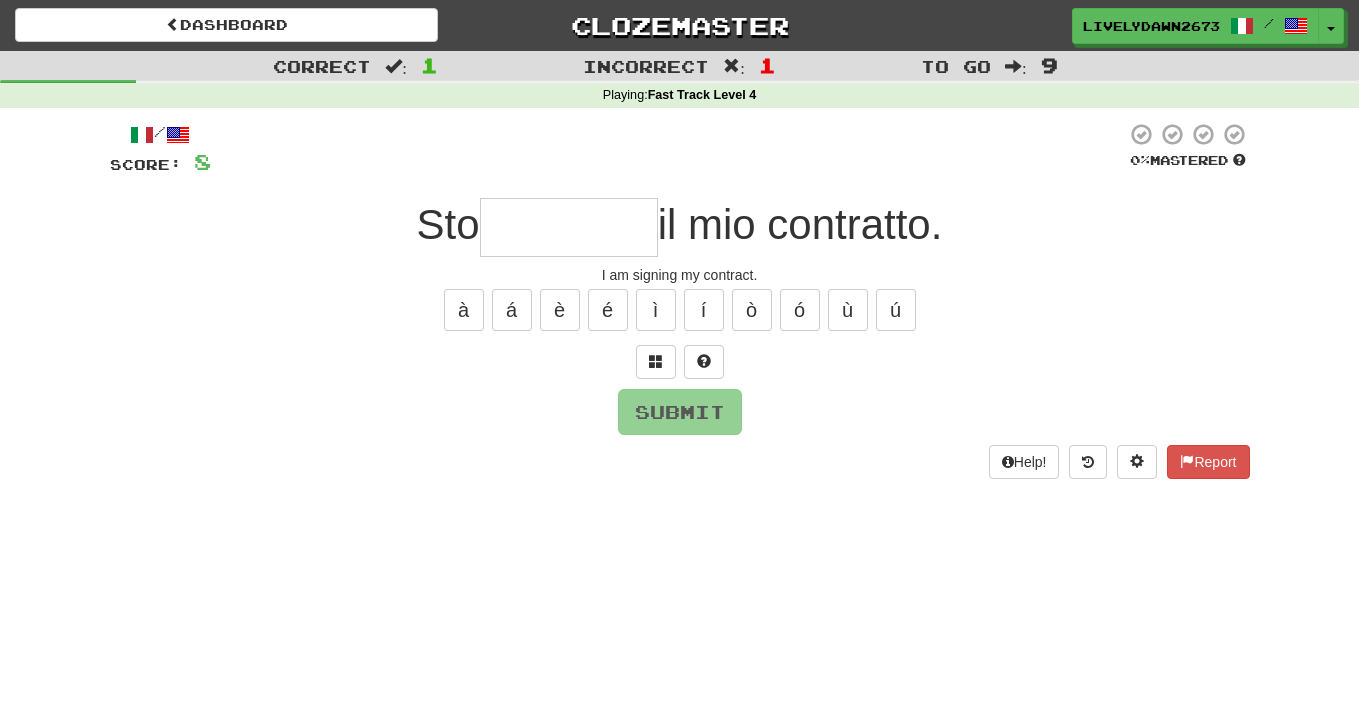 type on "*" 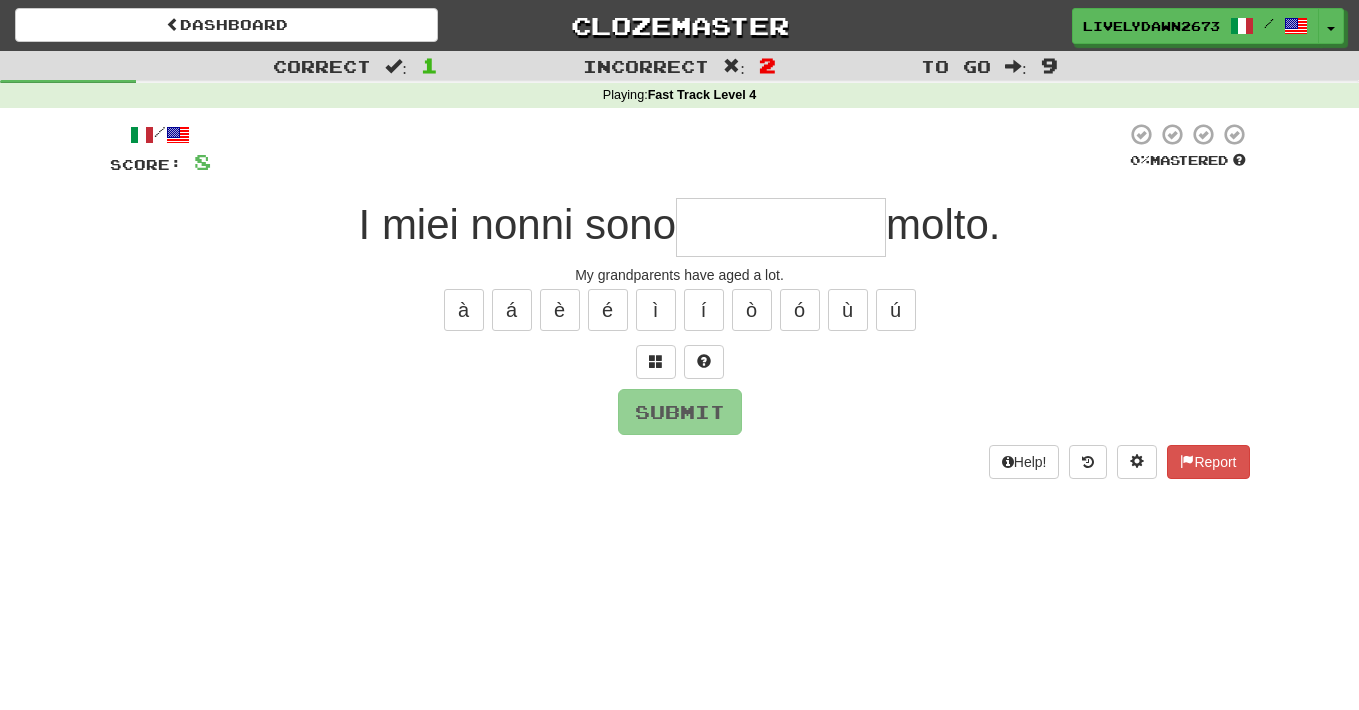 type on "*" 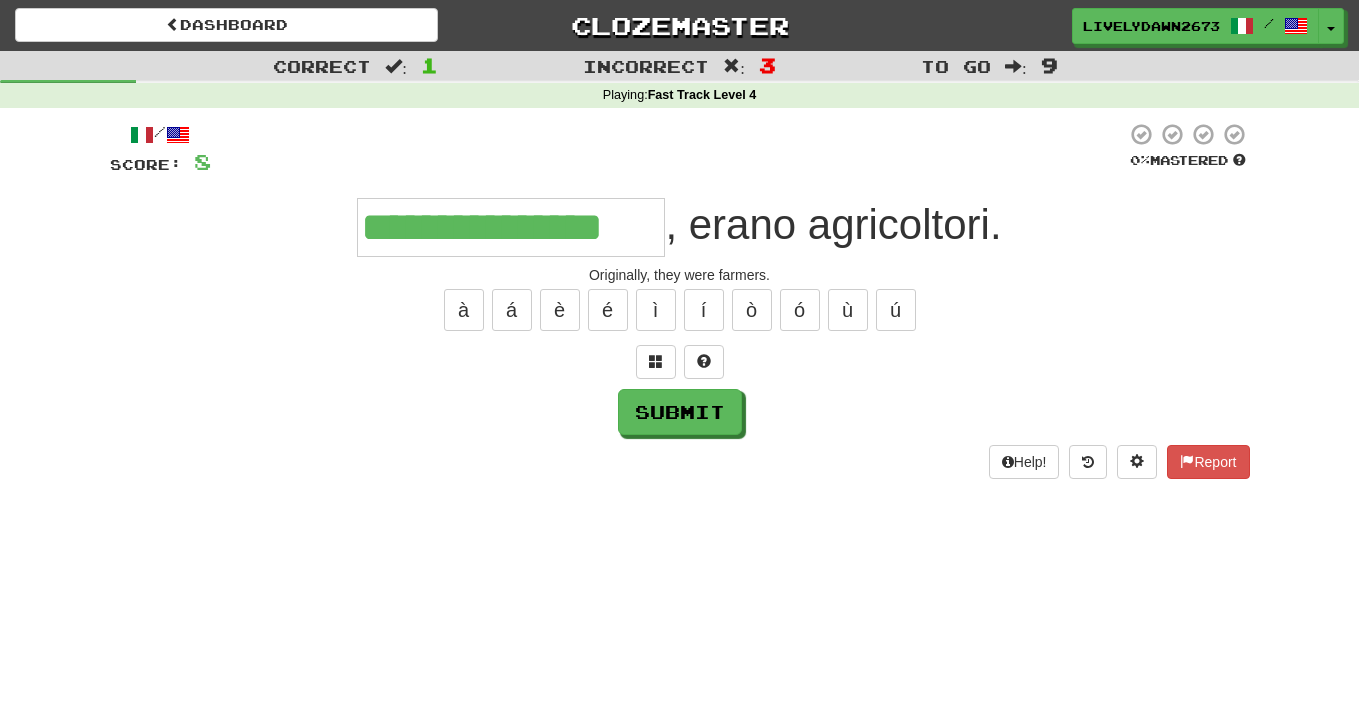 type on "**********" 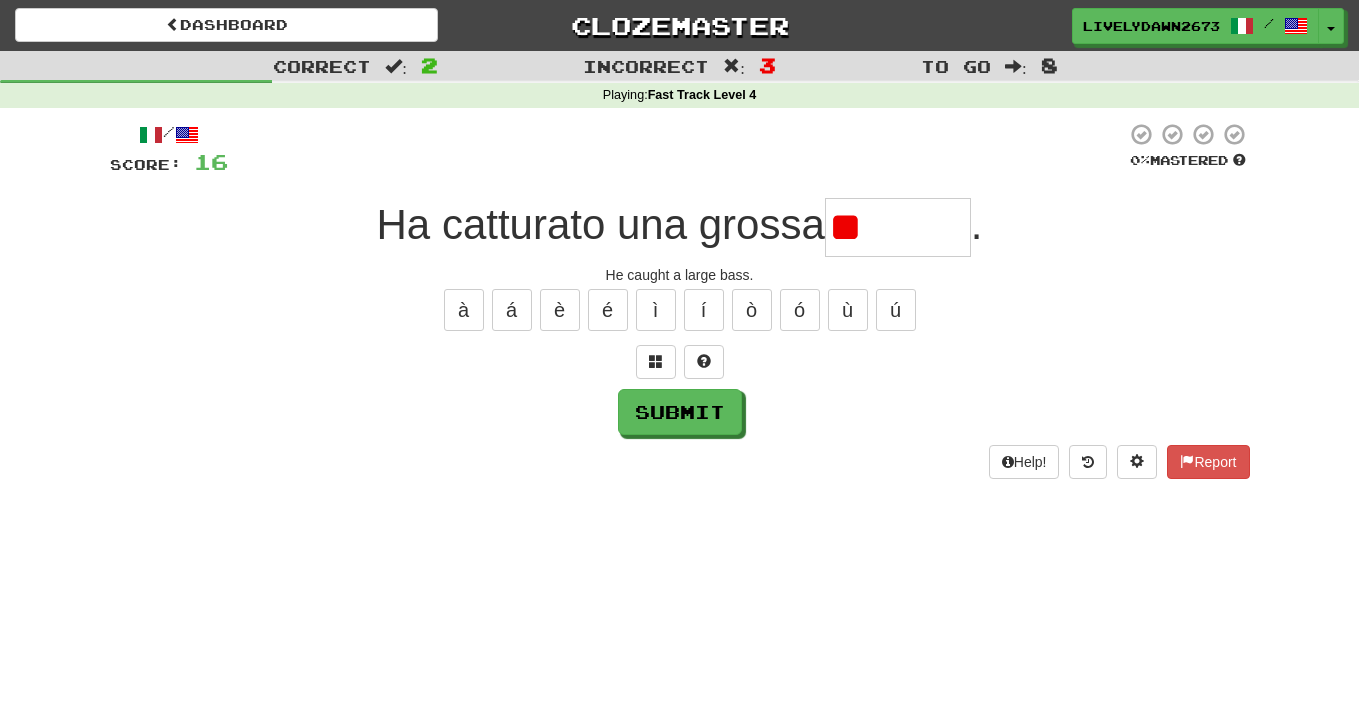 type on "*" 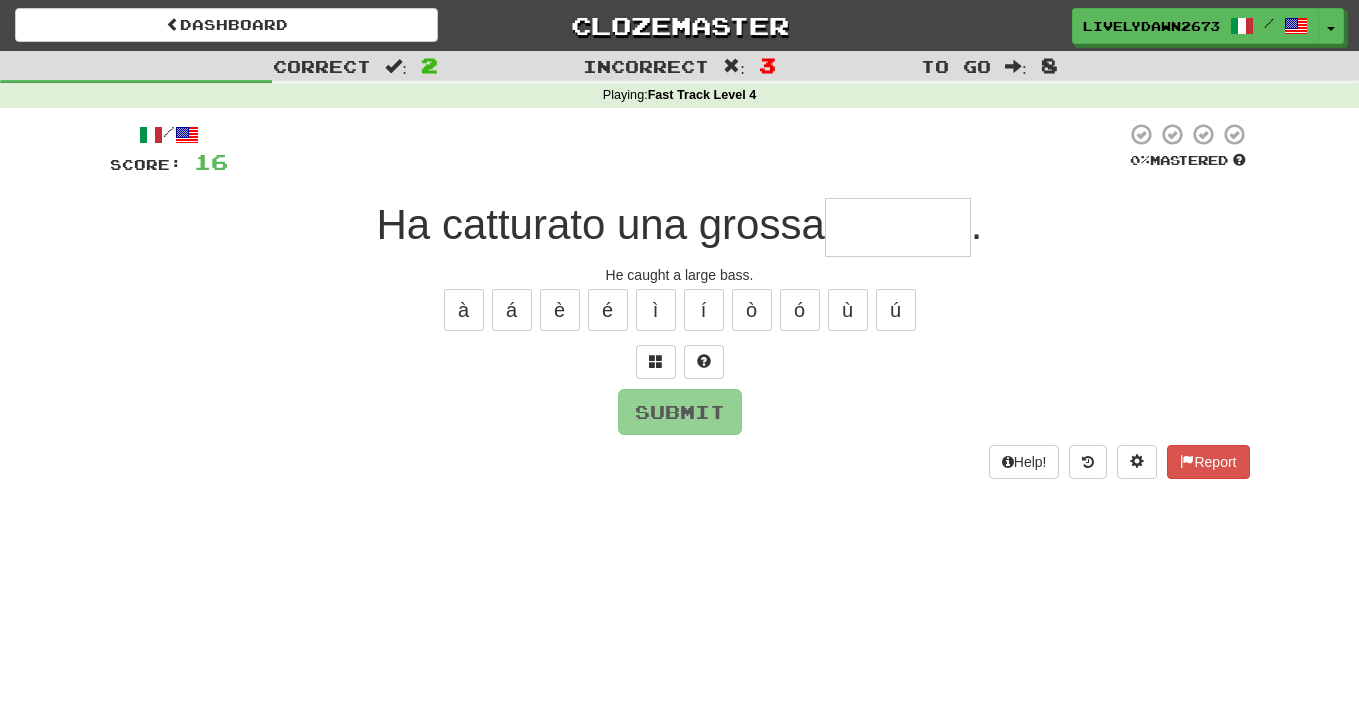 type on "*******" 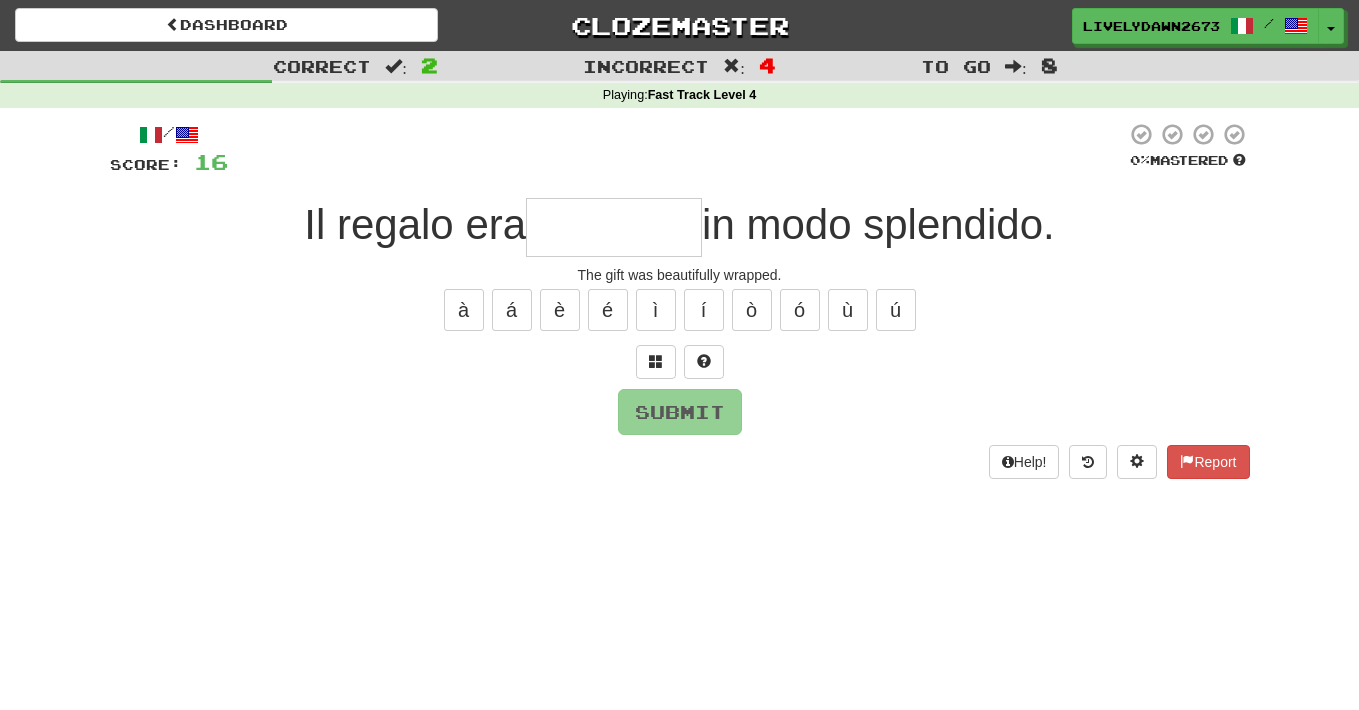 type on "*********" 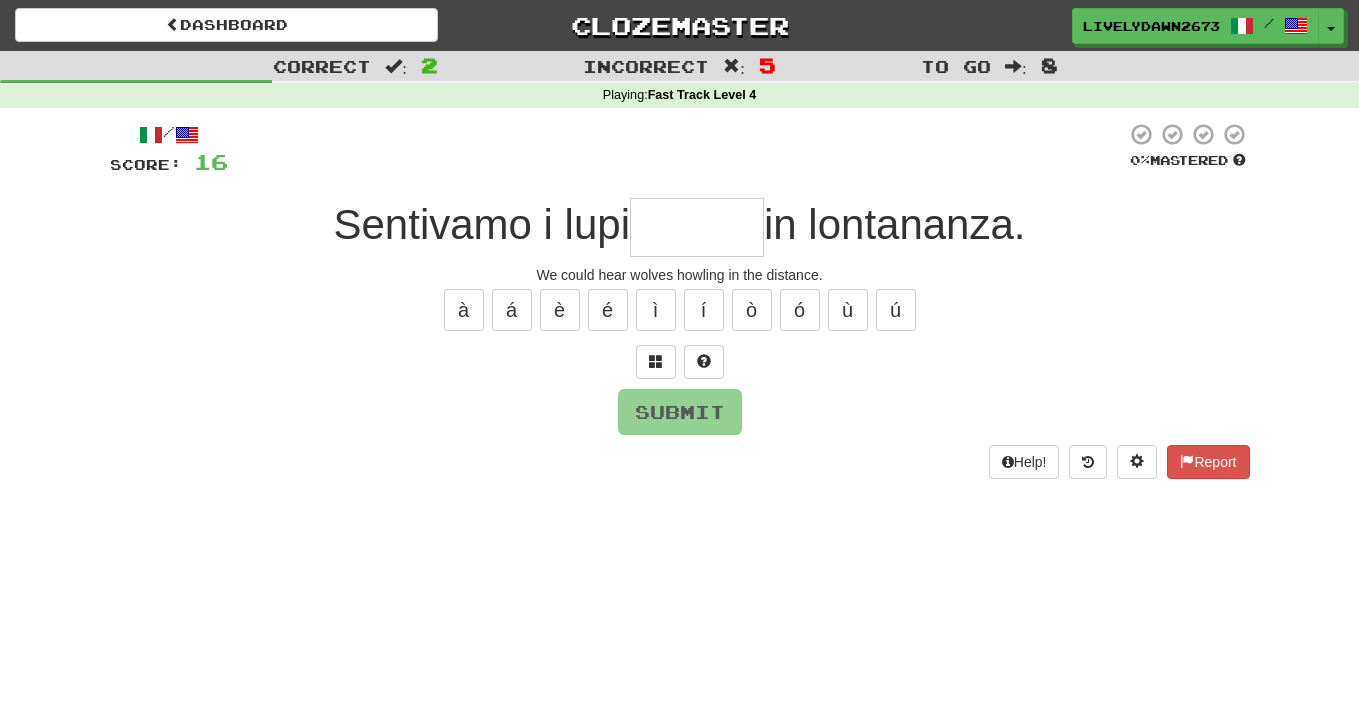 type on "*******" 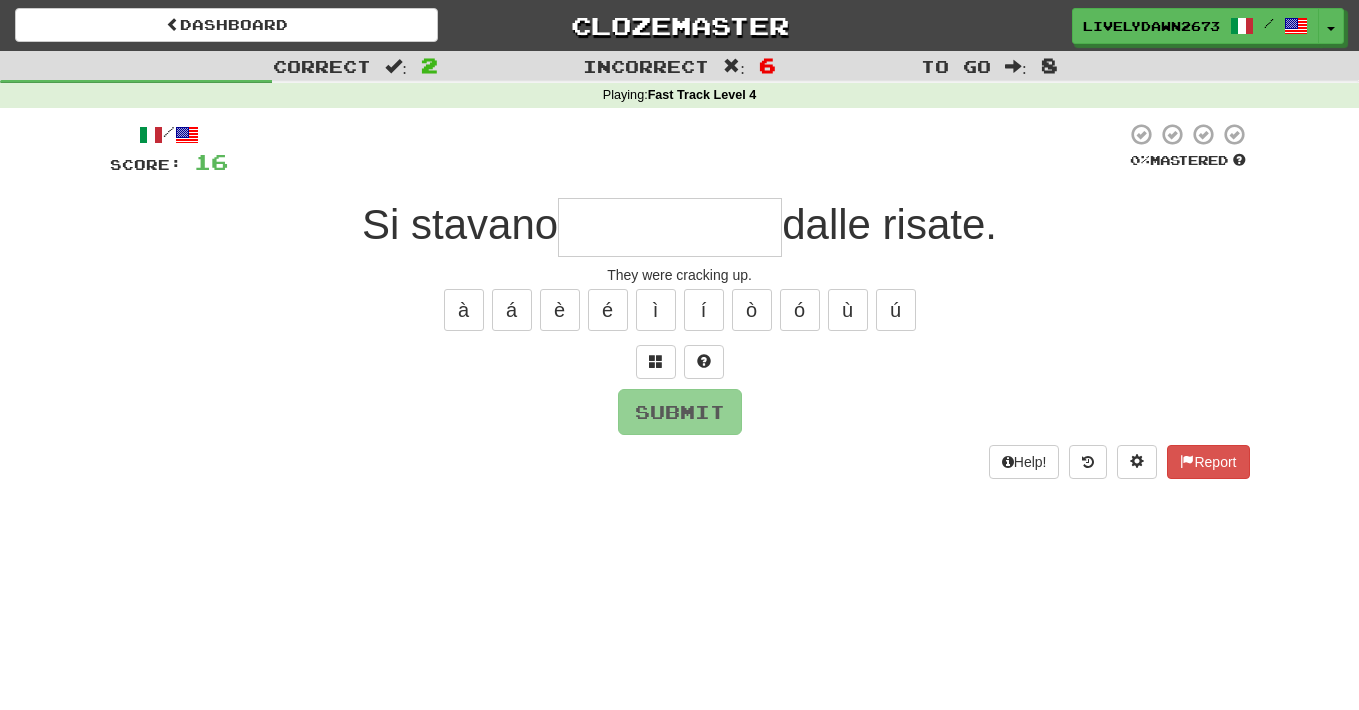 type on "**********" 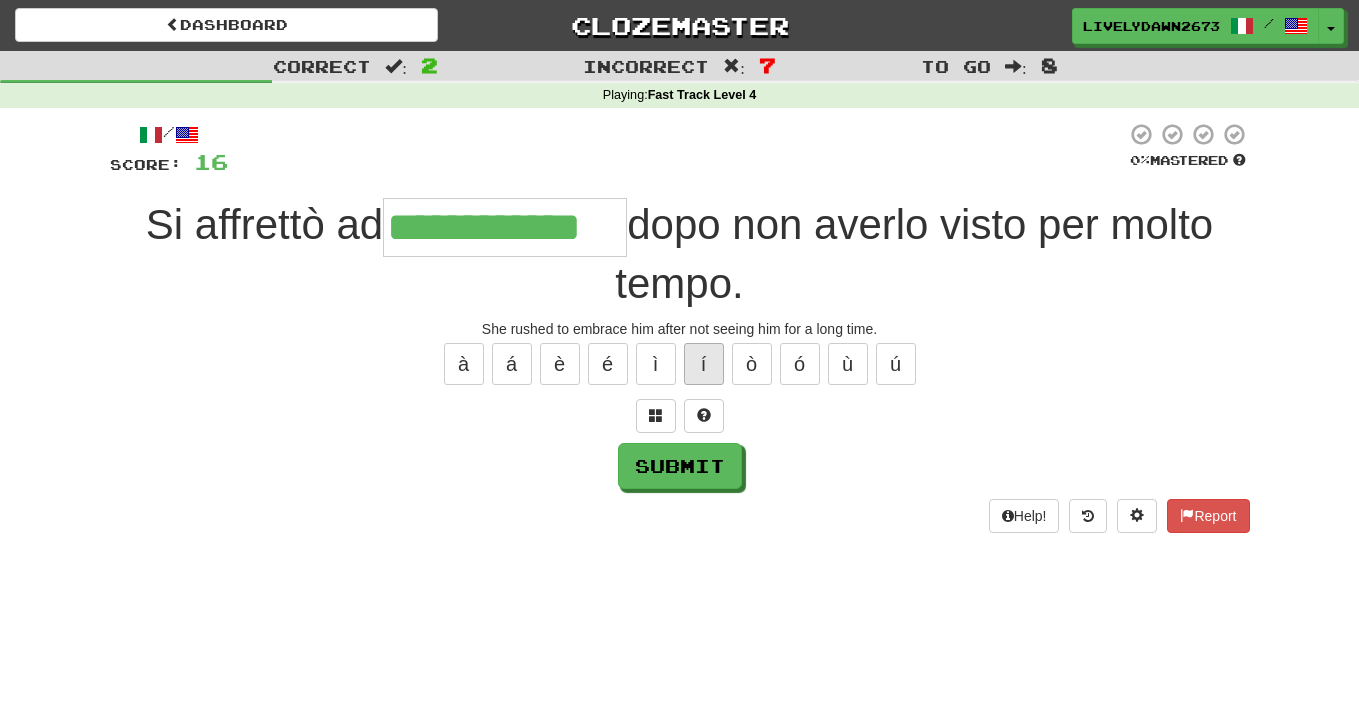 type on "**********" 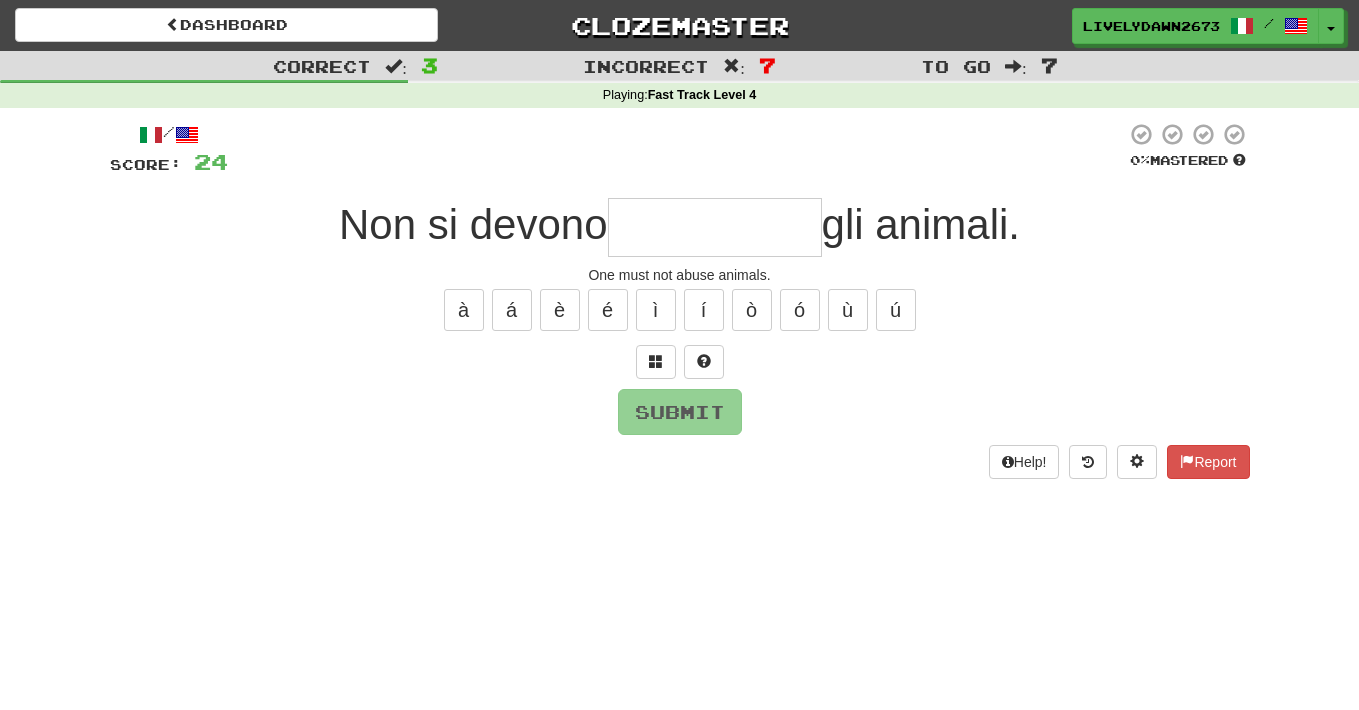 type on "**********" 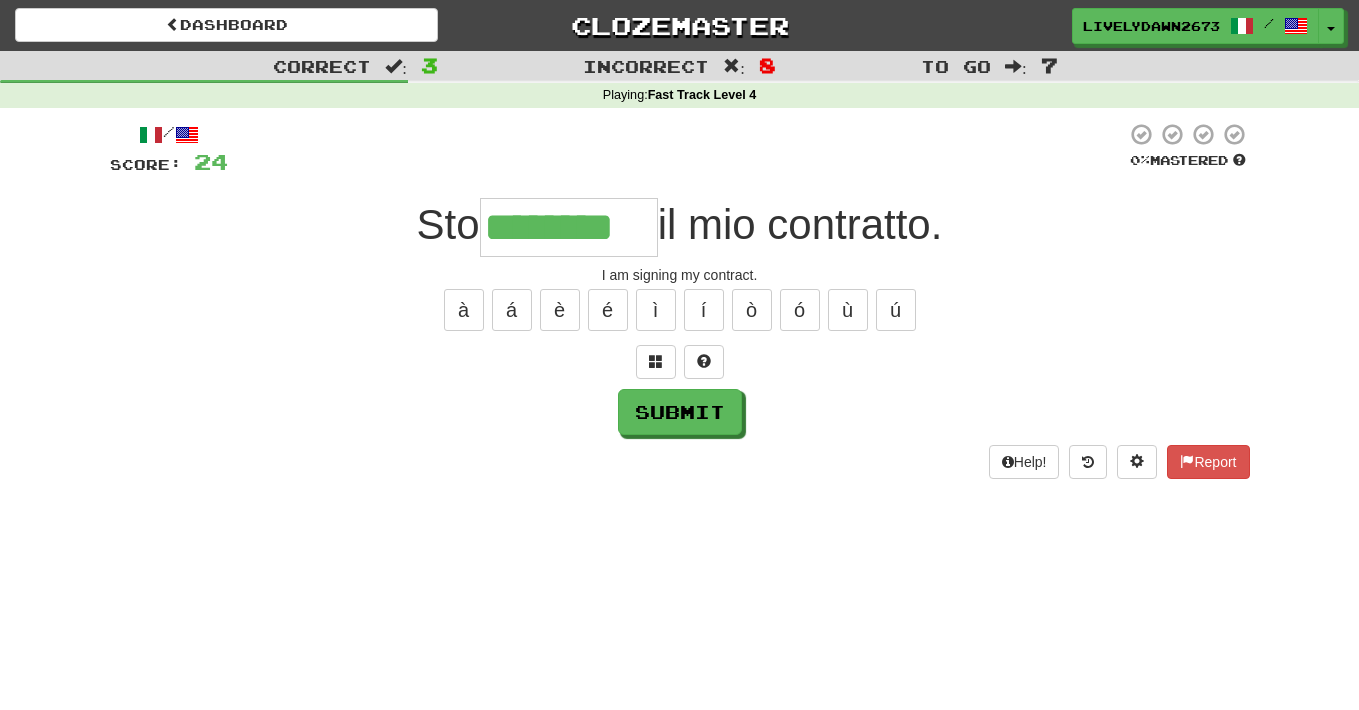 type on "********" 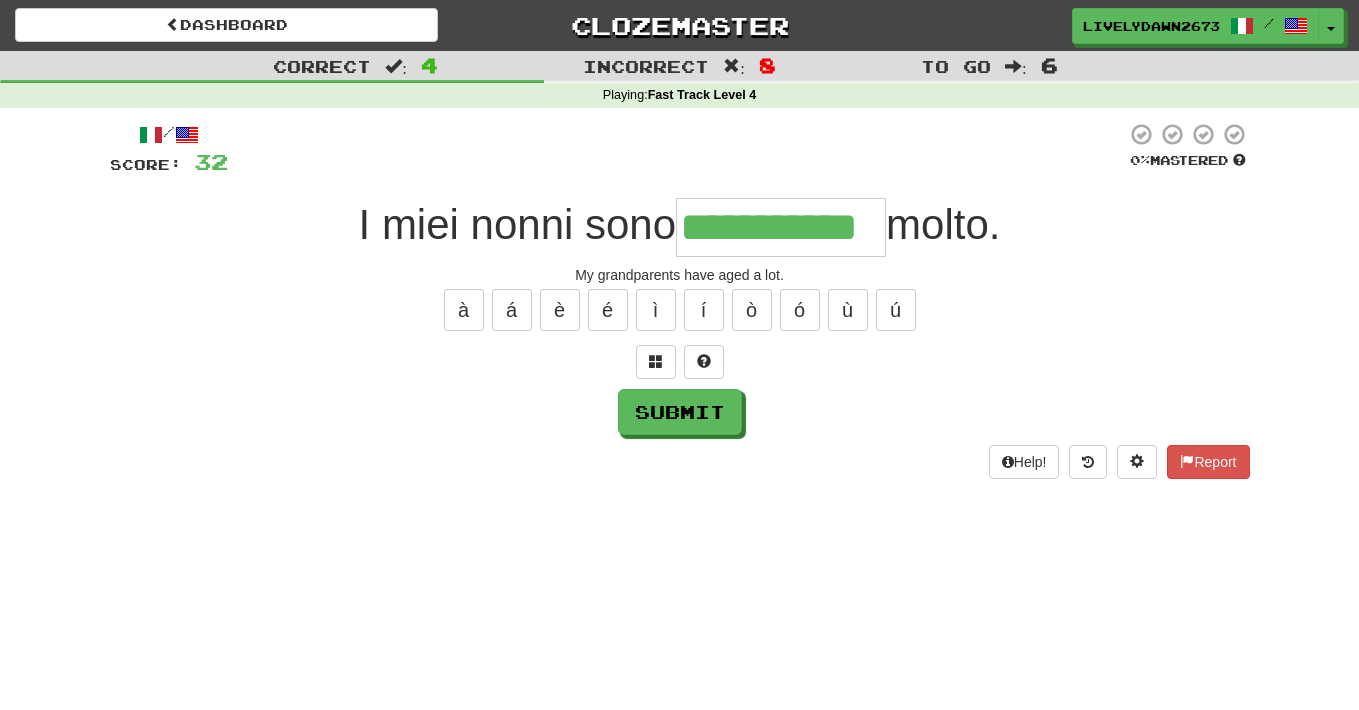 type on "**********" 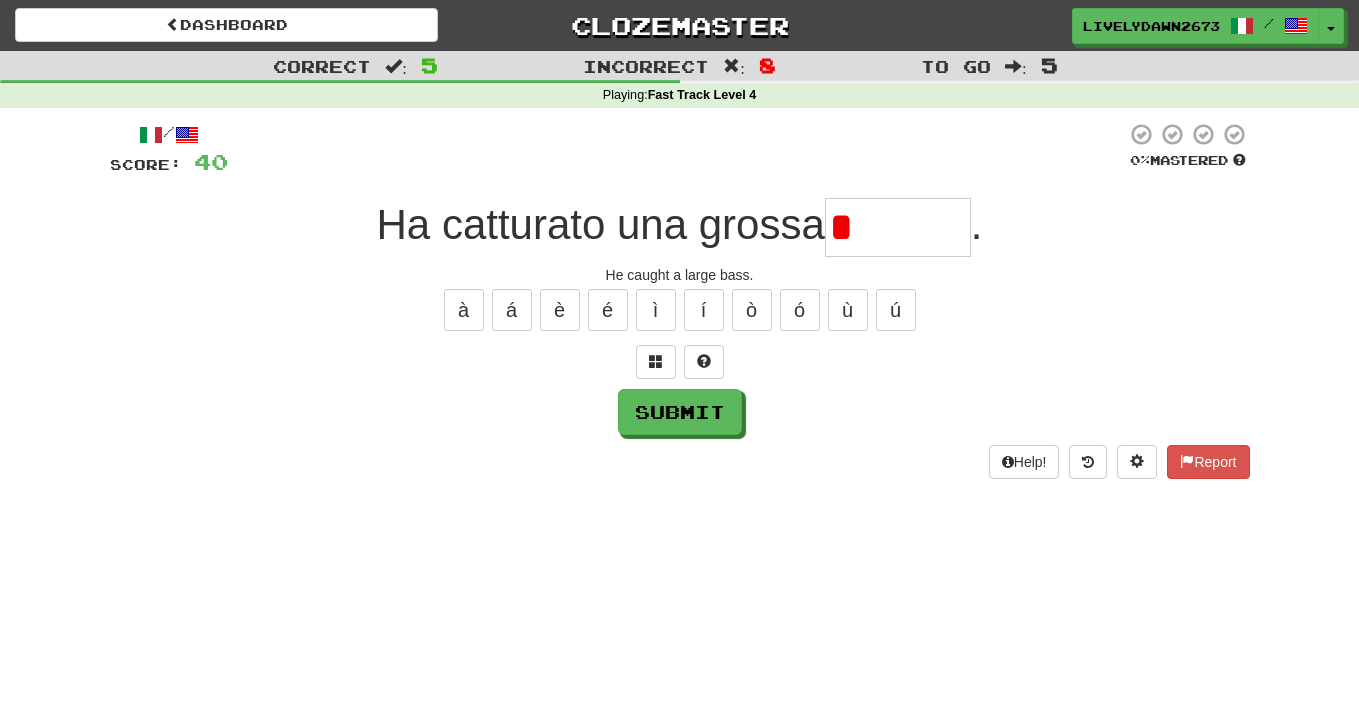 type on "*******" 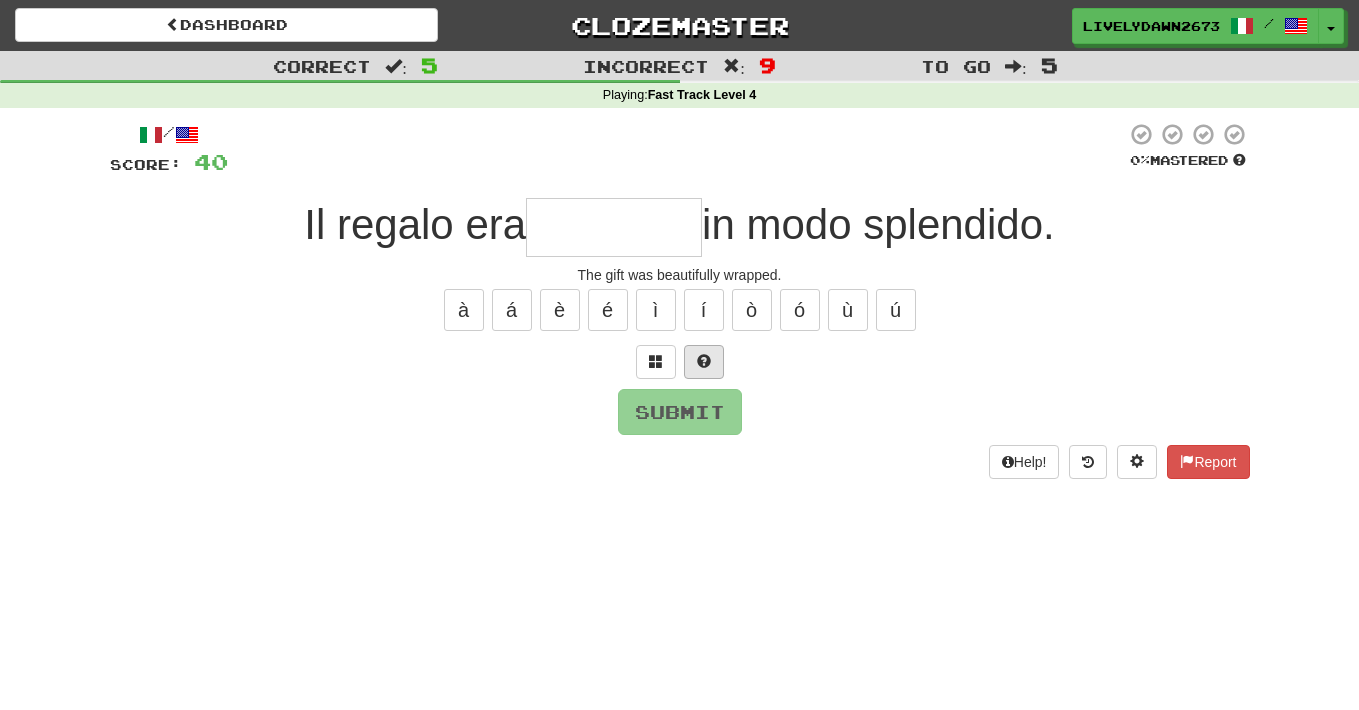 type on "*********" 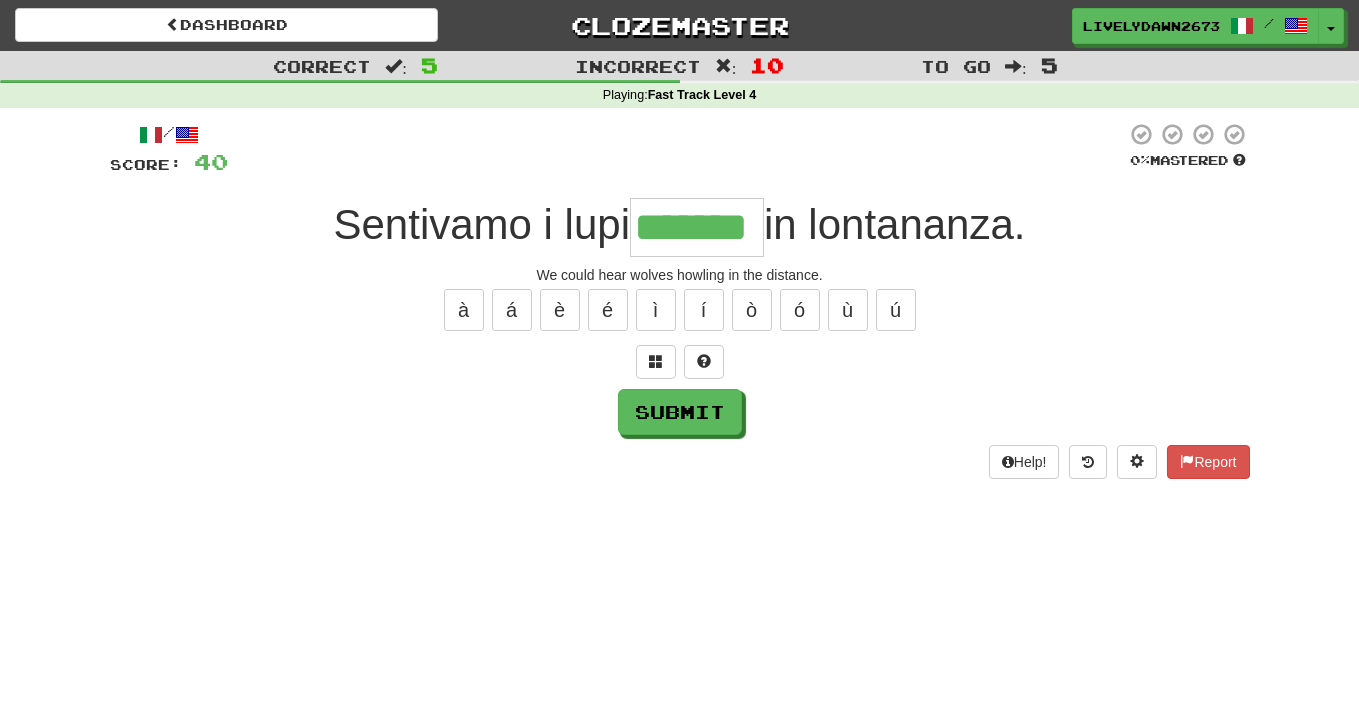 type on "*******" 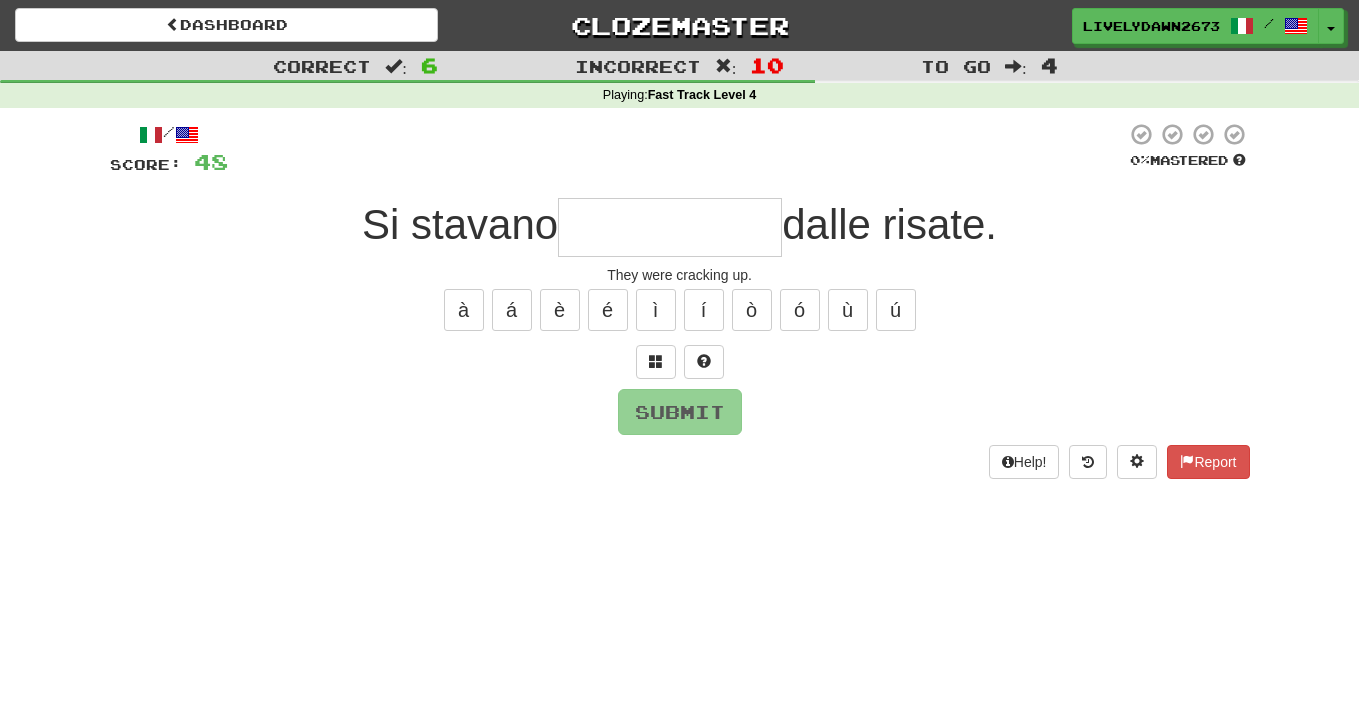 type on "**********" 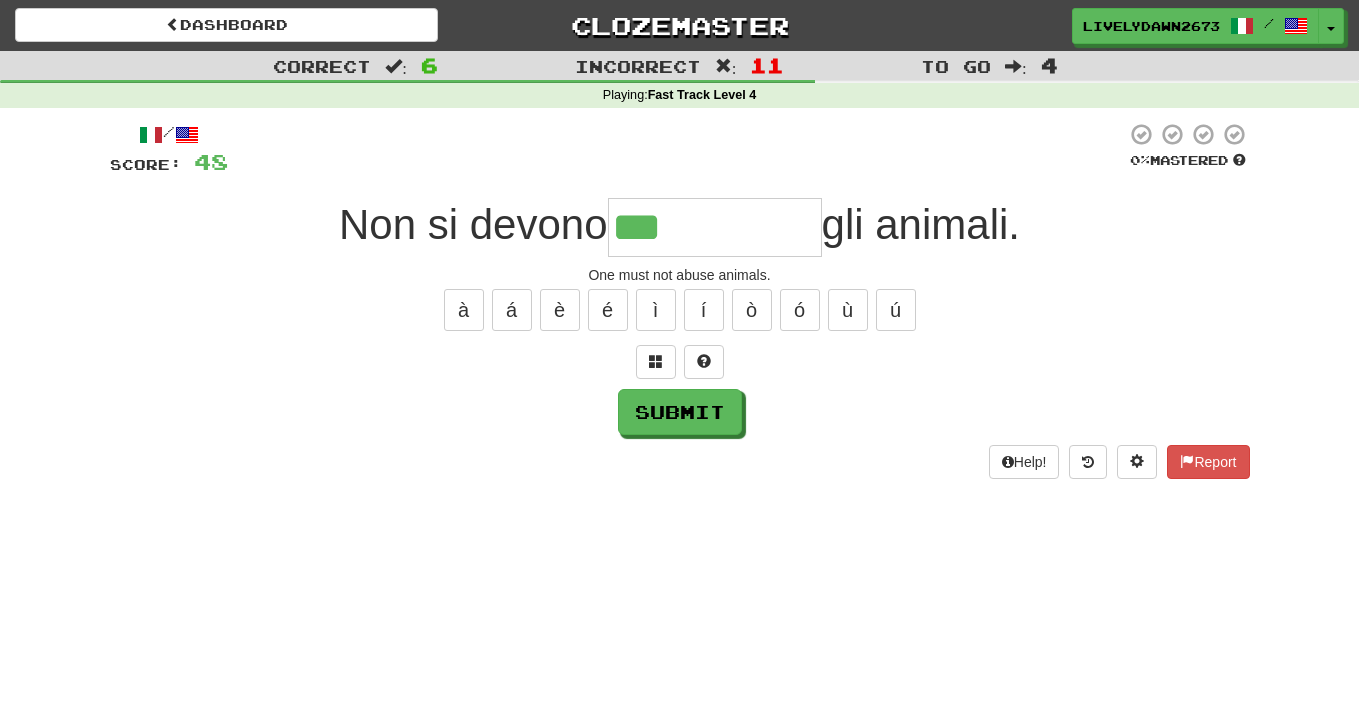 type on "**********" 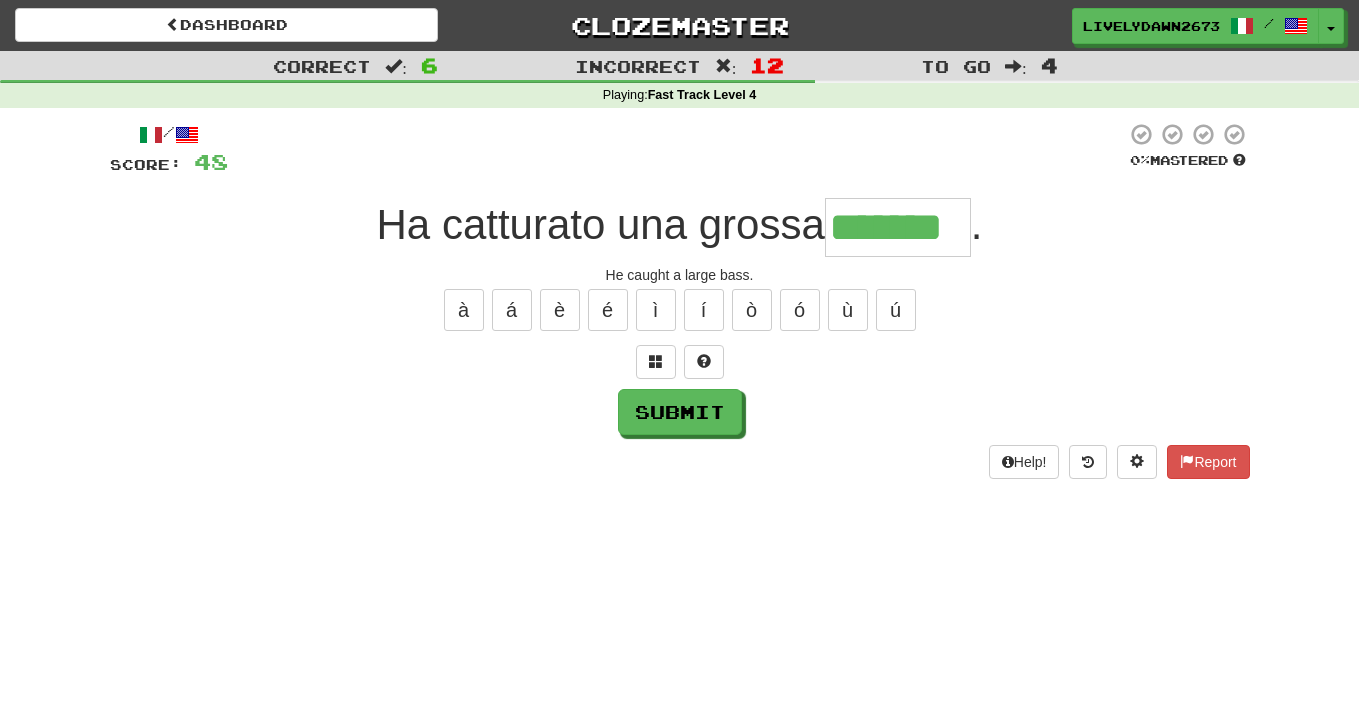 type on "*******" 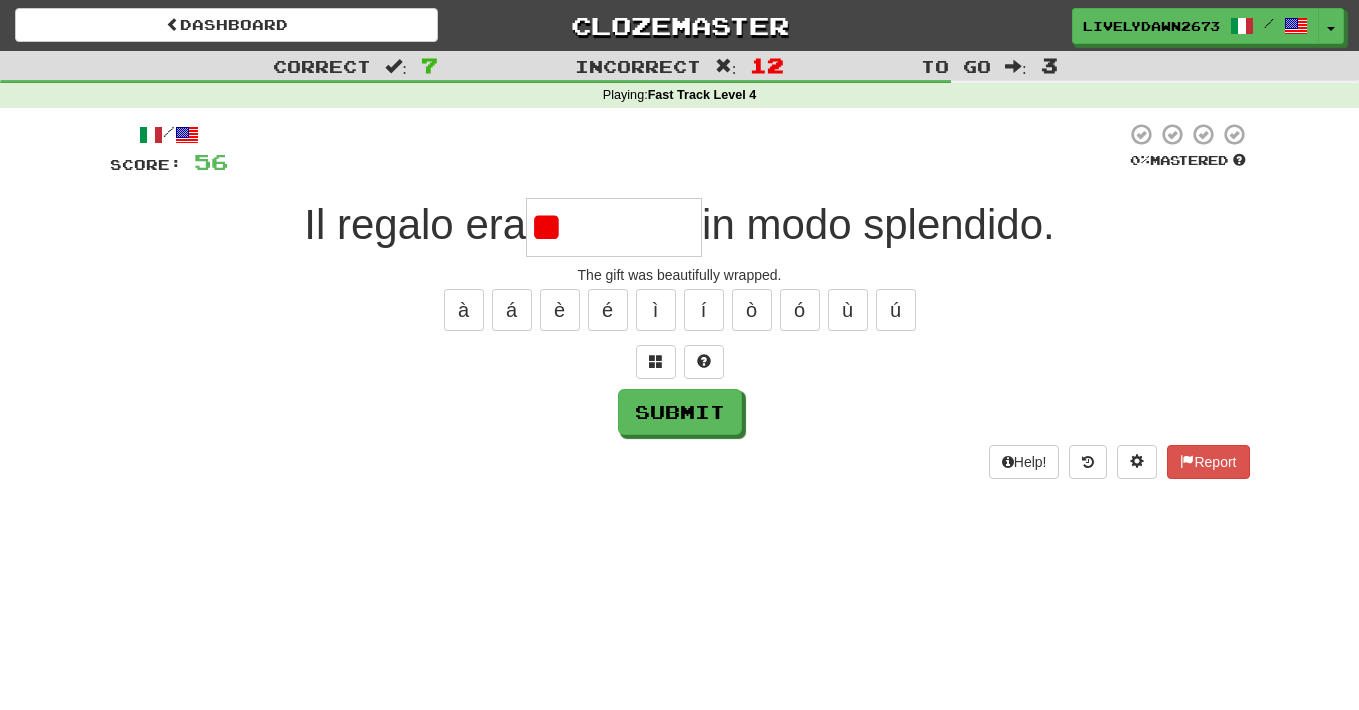 type on "*" 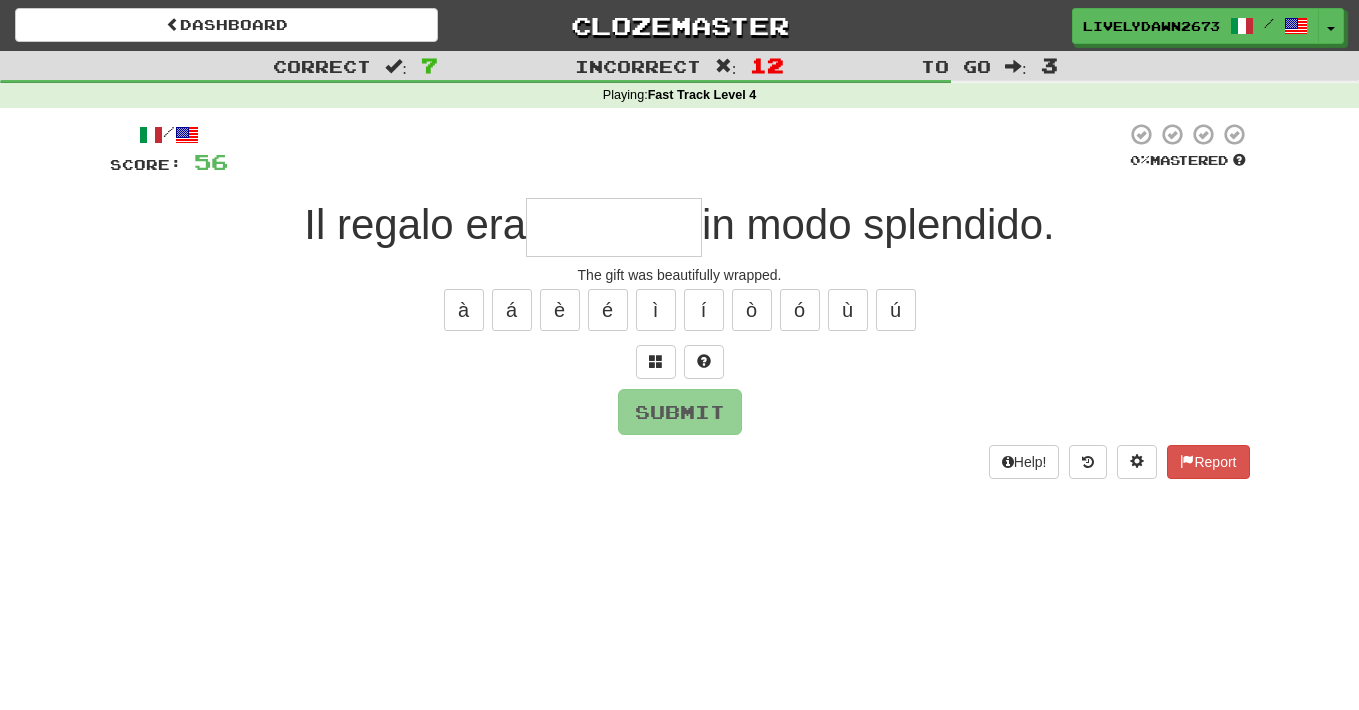type on "*********" 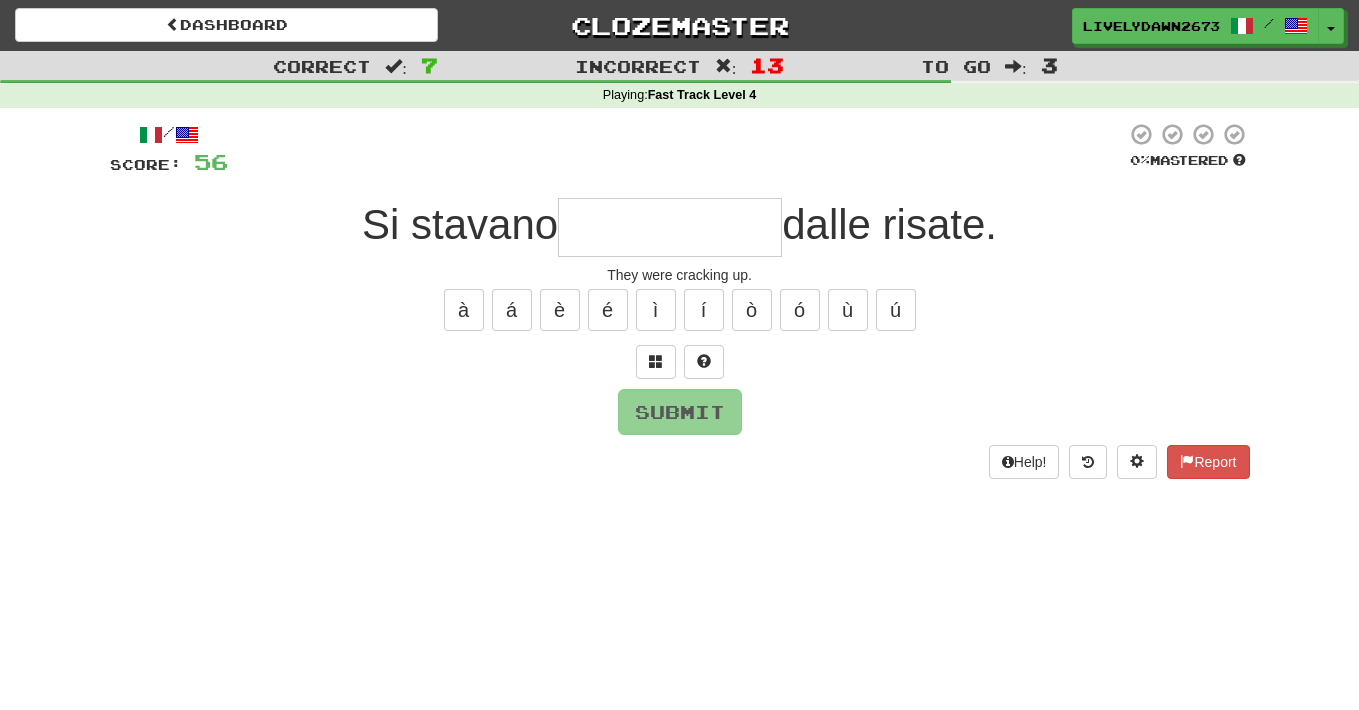 type on "**********" 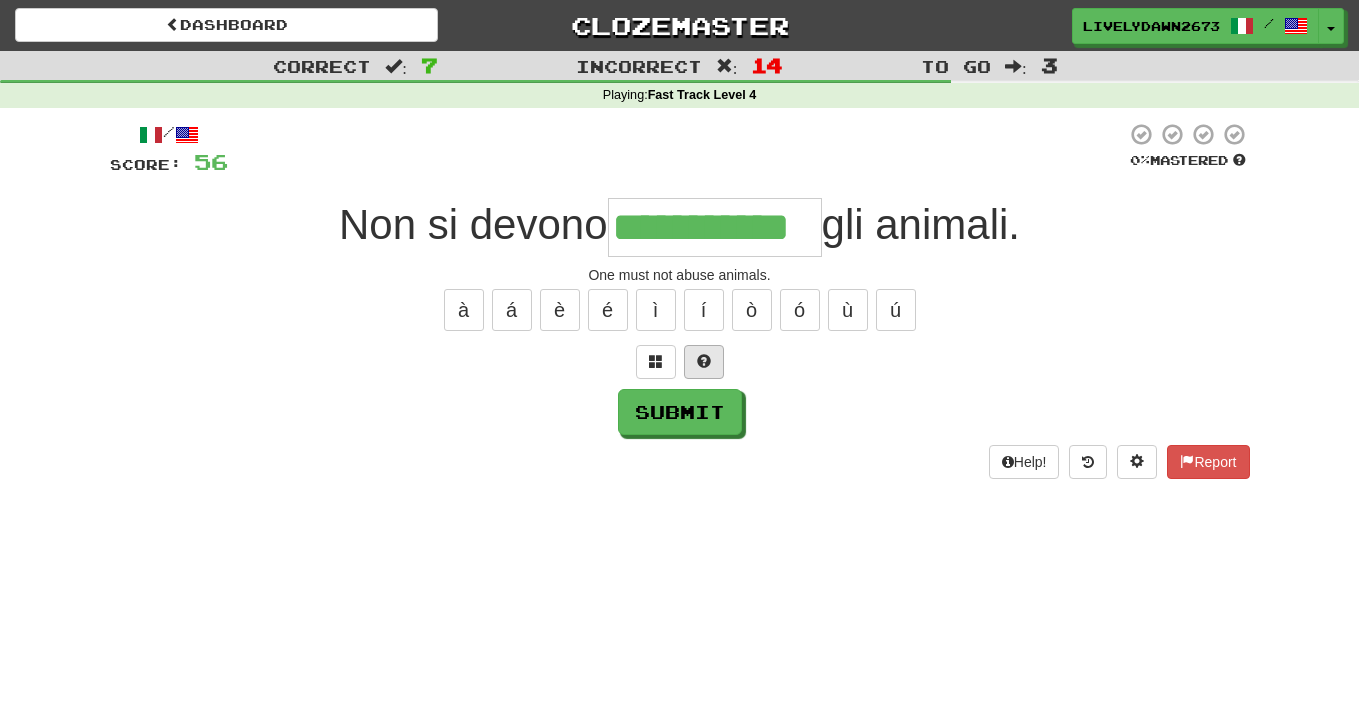 type on "**********" 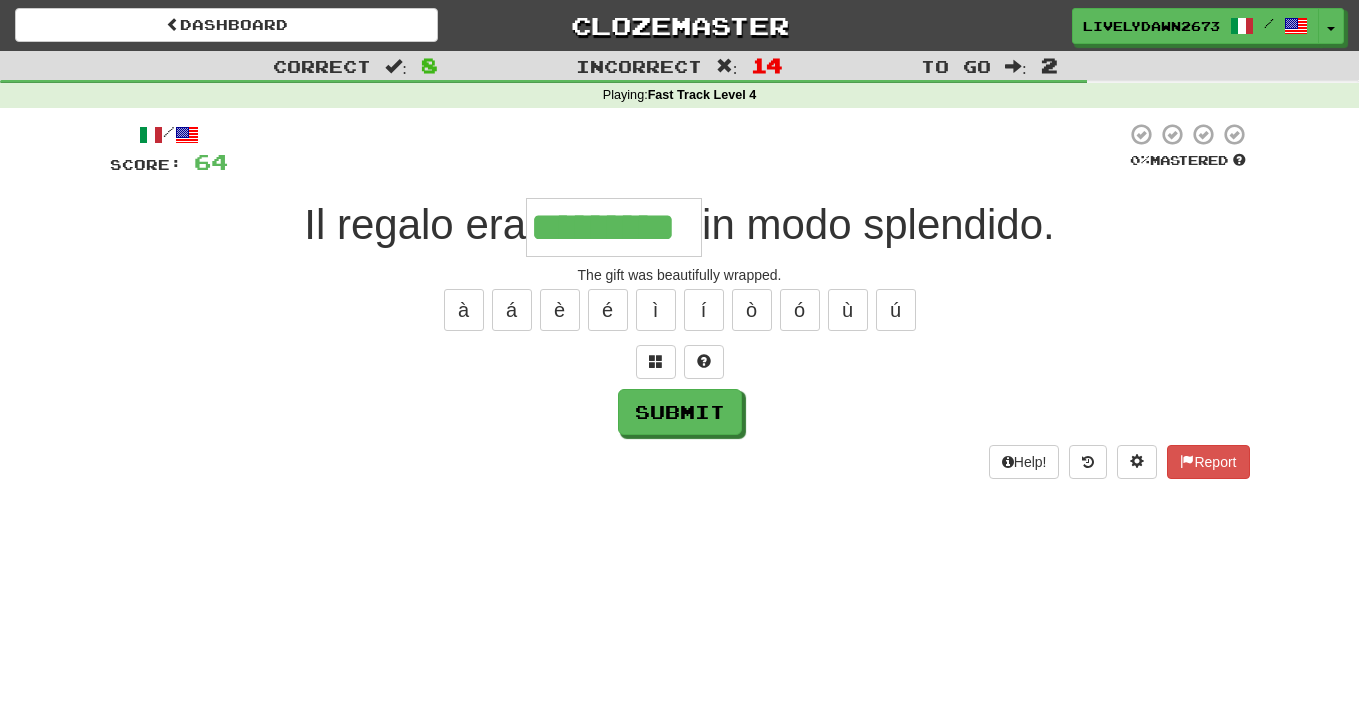 type on "*********" 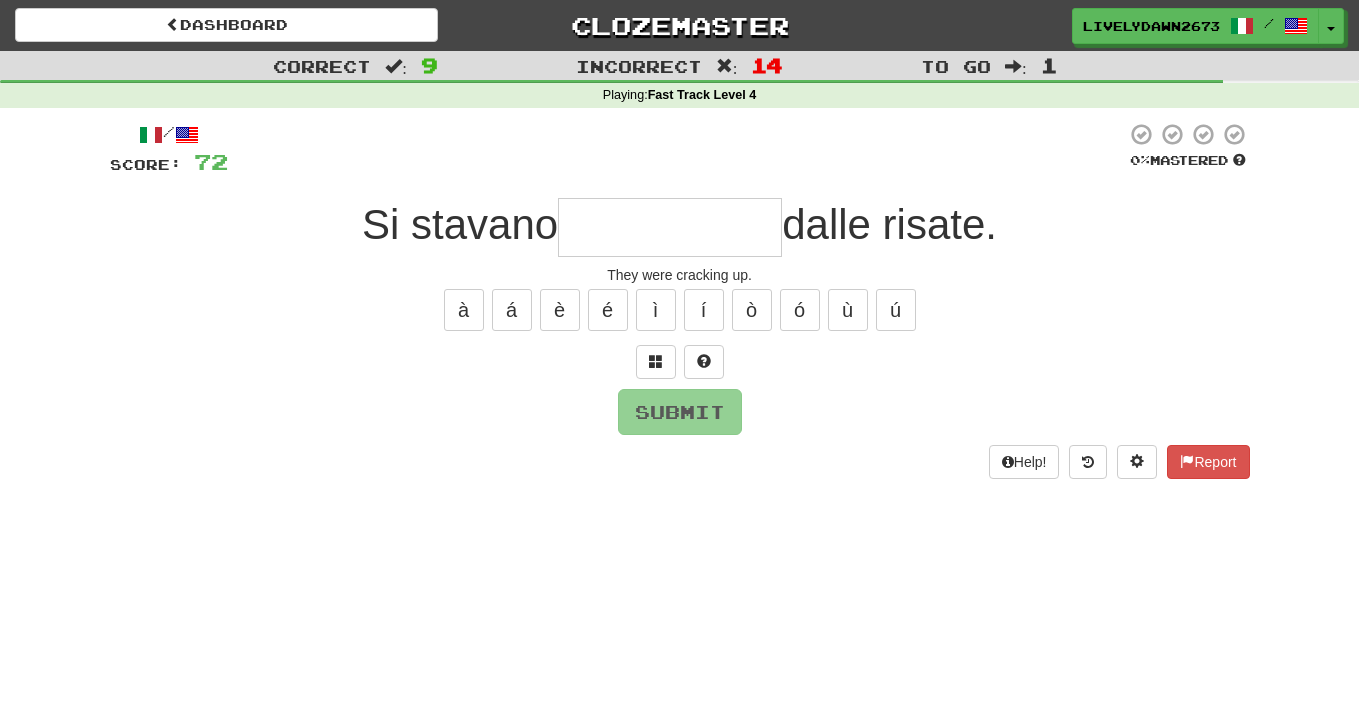 type on "**********" 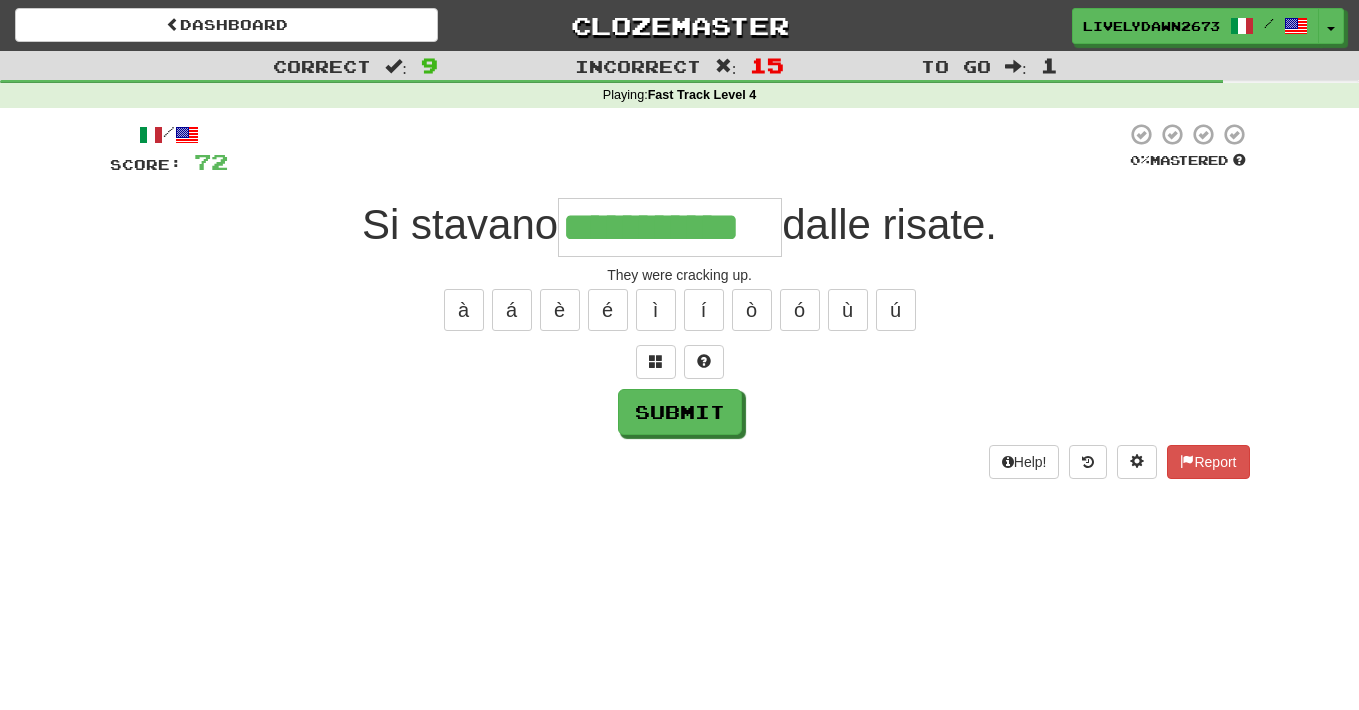 type on "**********" 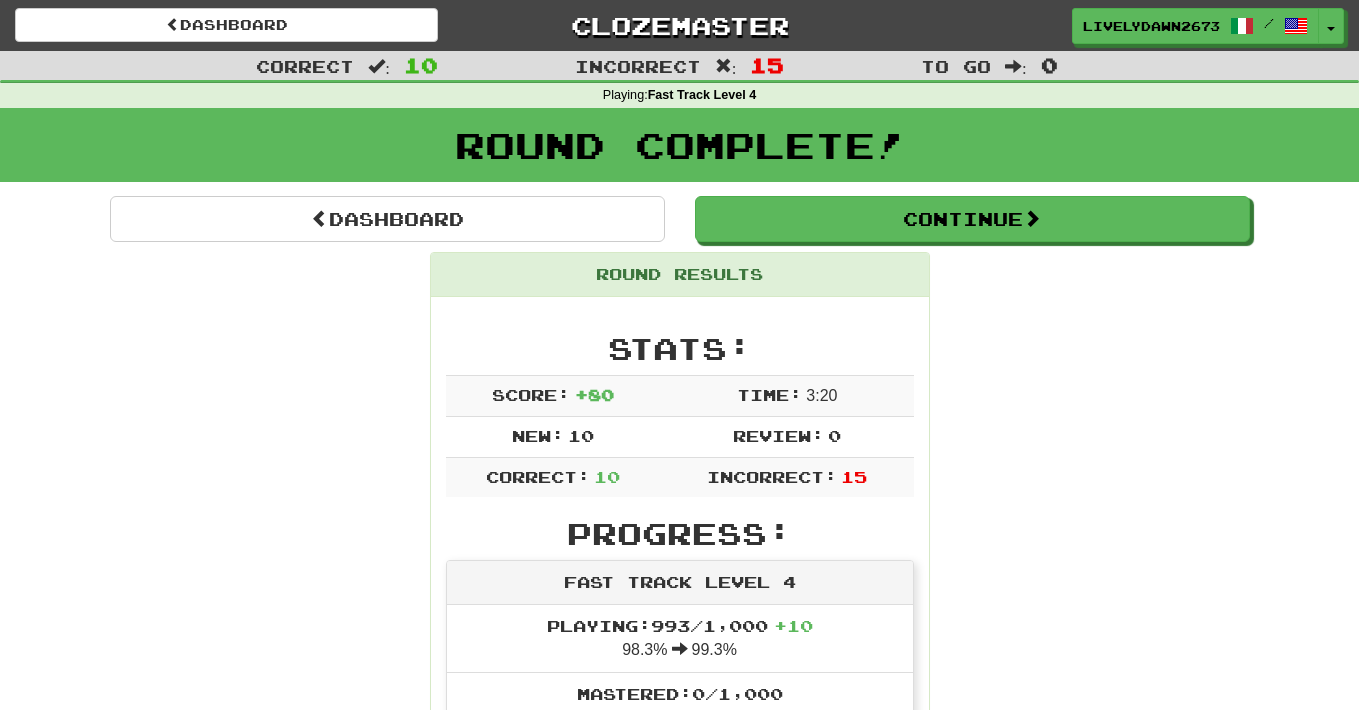 scroll, scrollTop: 0, scrollLeft: 0, axis: both 